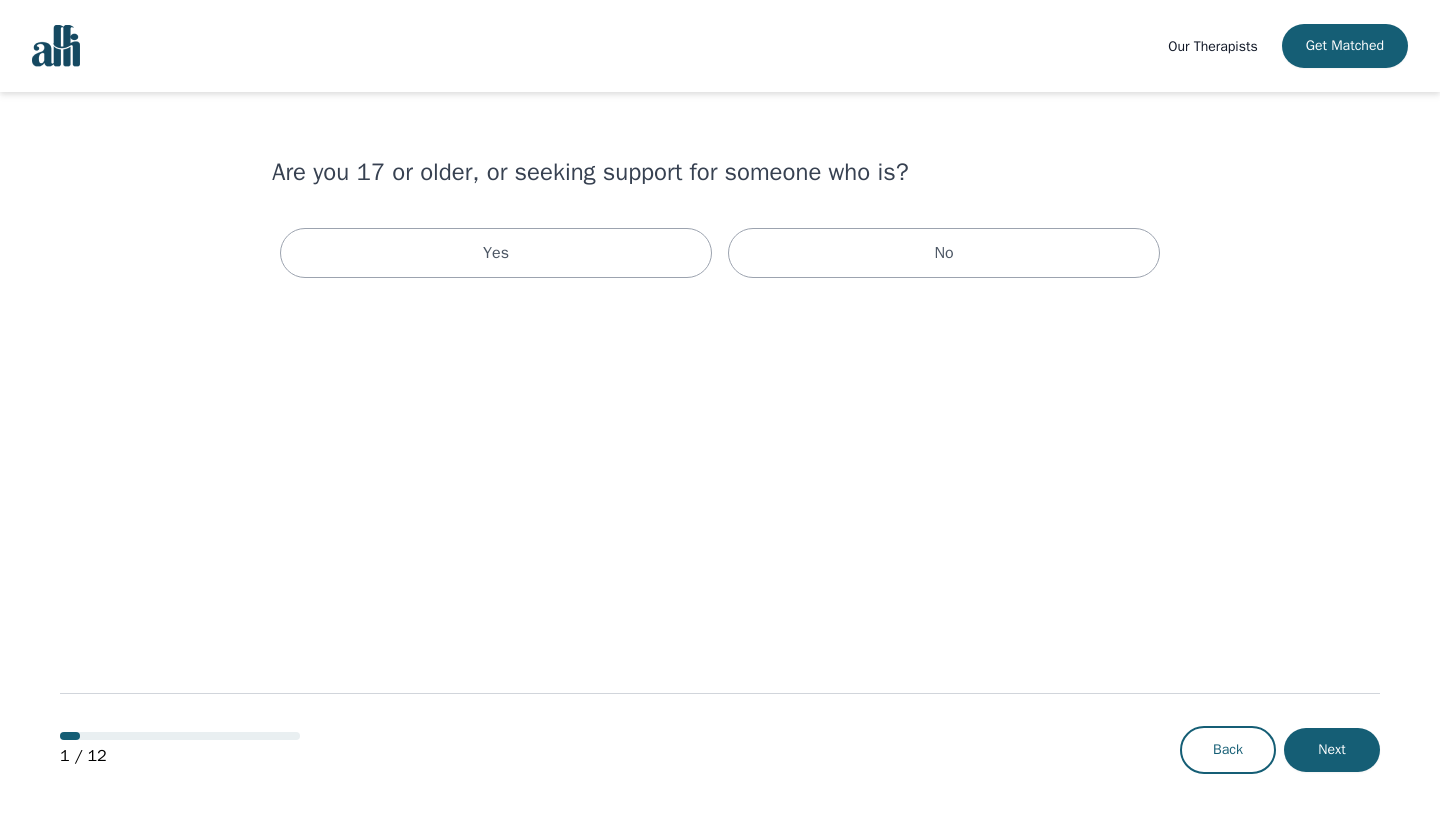 scroll, scrollTop: 0, scrollLeft: 0, axis: both 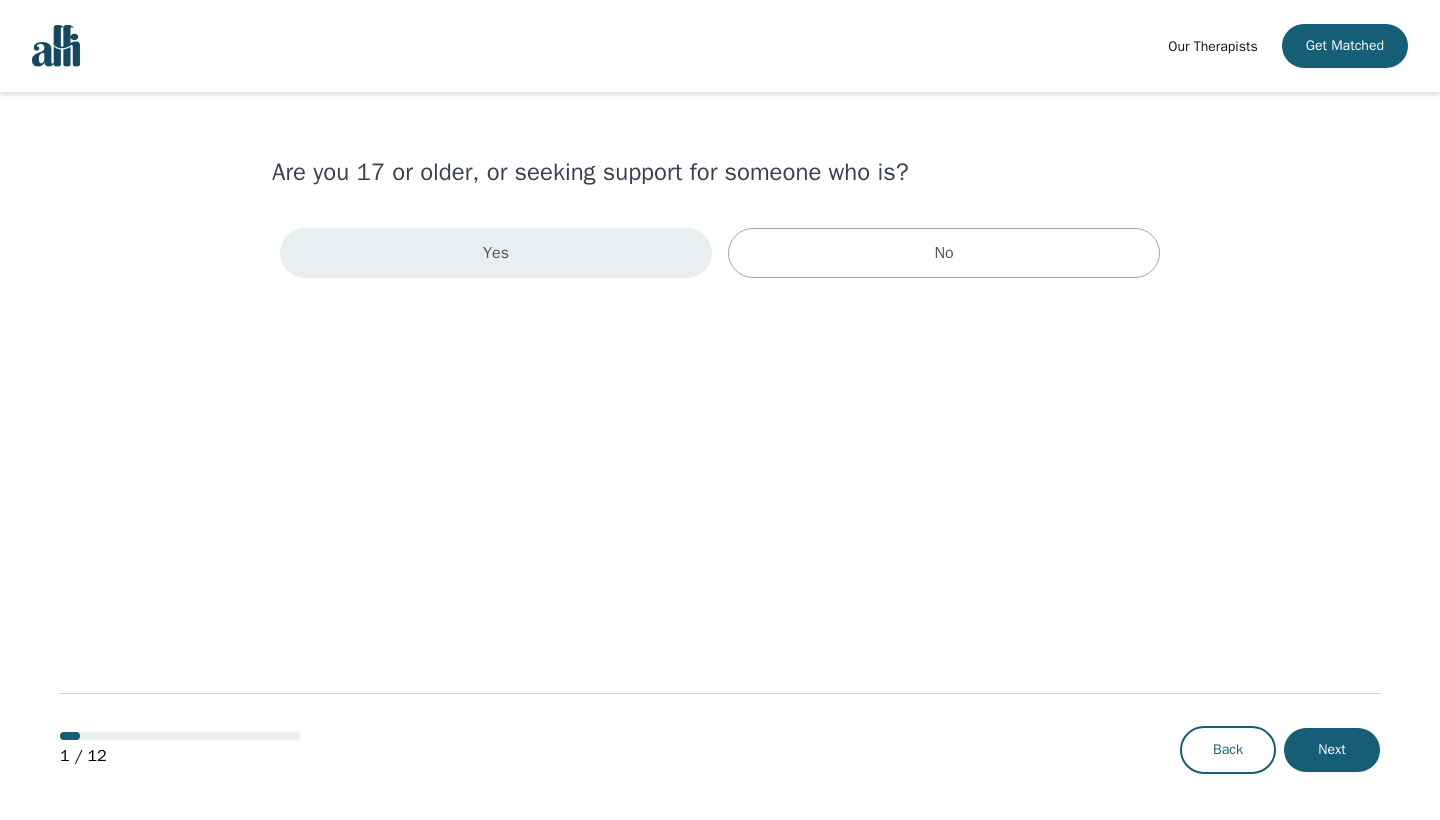 click on "Yes" at bounding box center (496, 253) 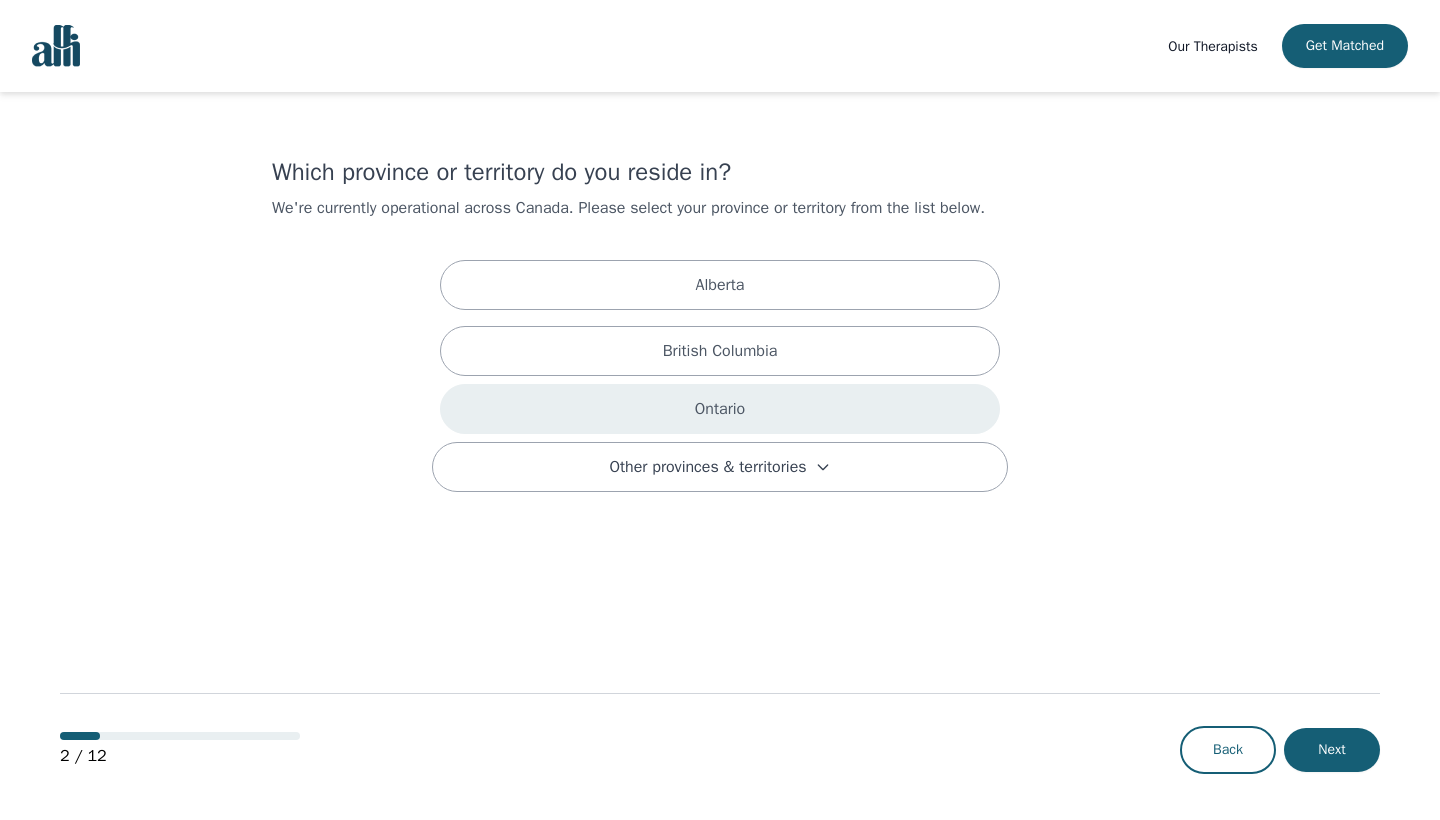 click on "Ontario" at bounding box center [720, 409] 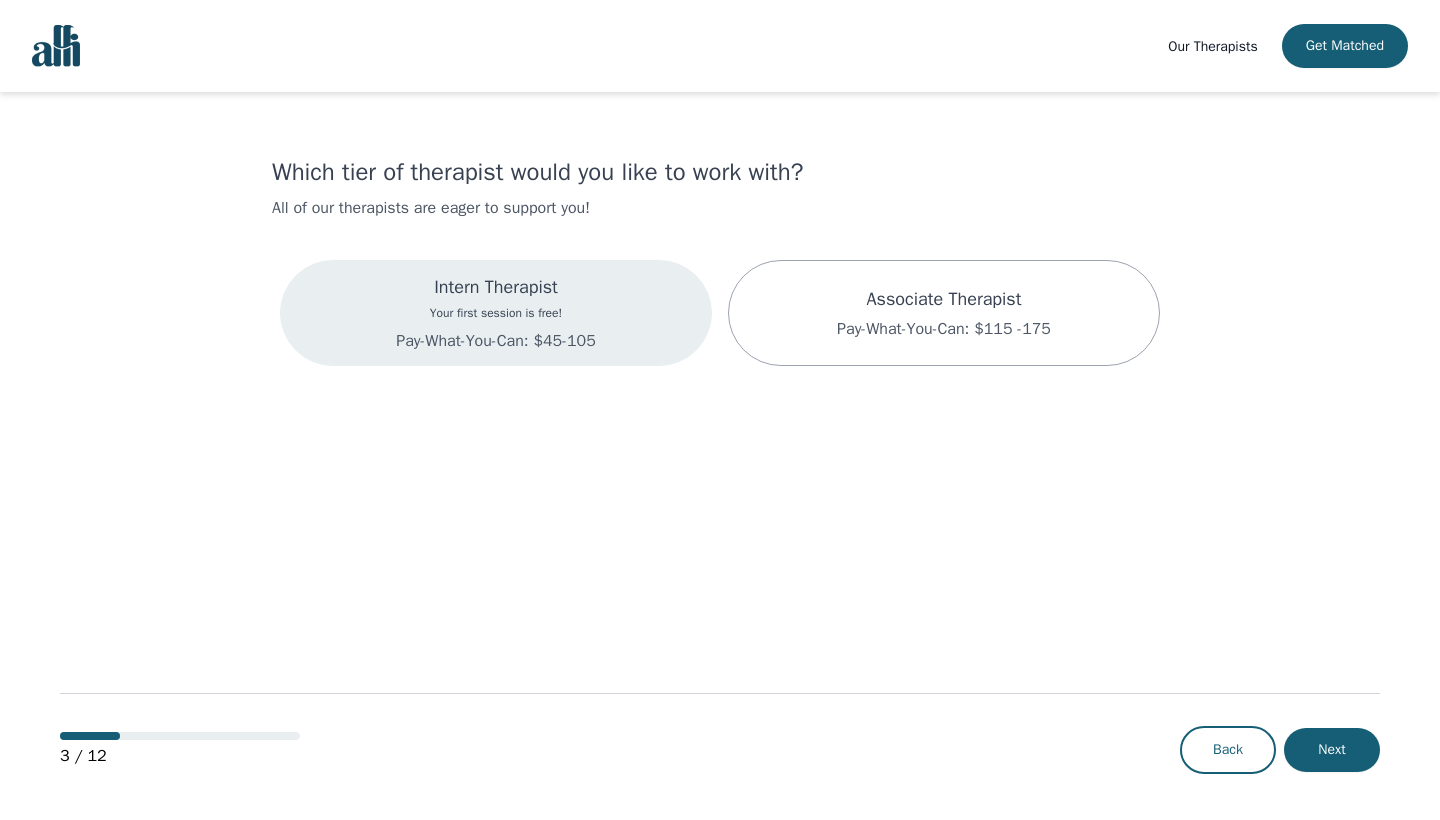 click on "Intern Therapist" at bounding box center (495, 287) 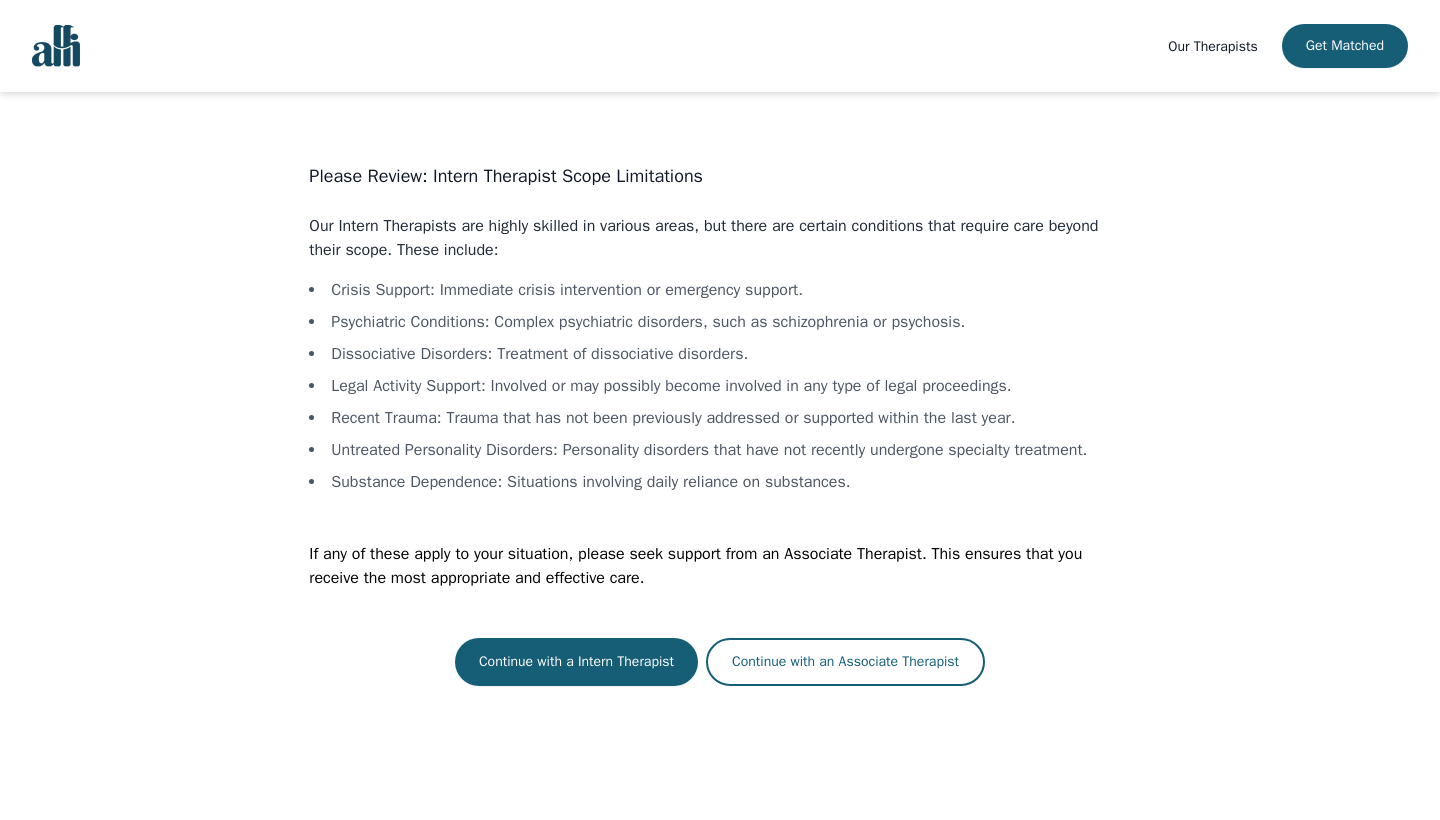 scroll, scrollTop: 2, scrollLeft: 0, axis: vertical 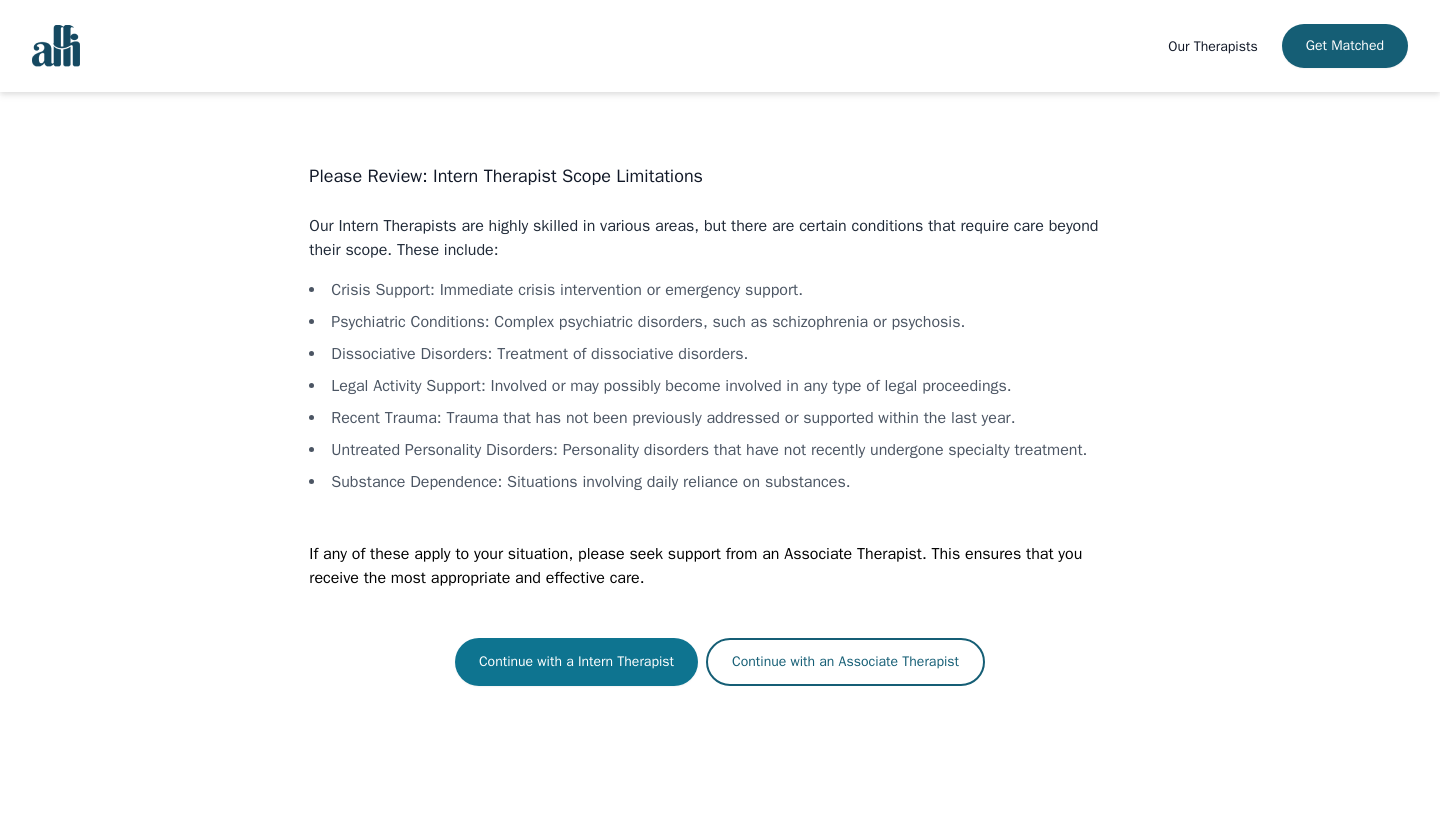 click on "Continue with a Intern Therapist" at bounding box center (576, 662) 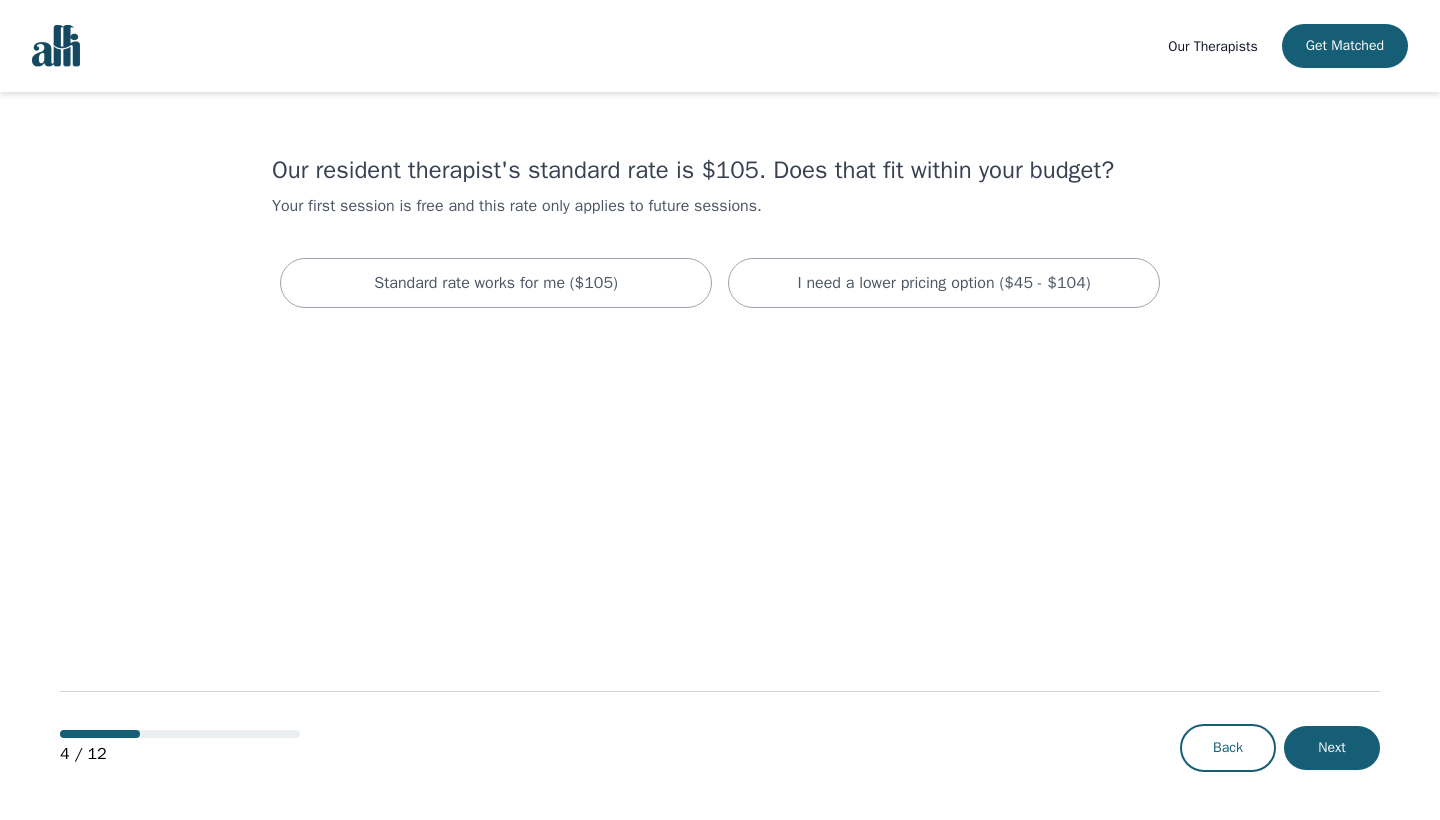 scroll, scrollTop: 0, scrollLeft: 0, axis: both 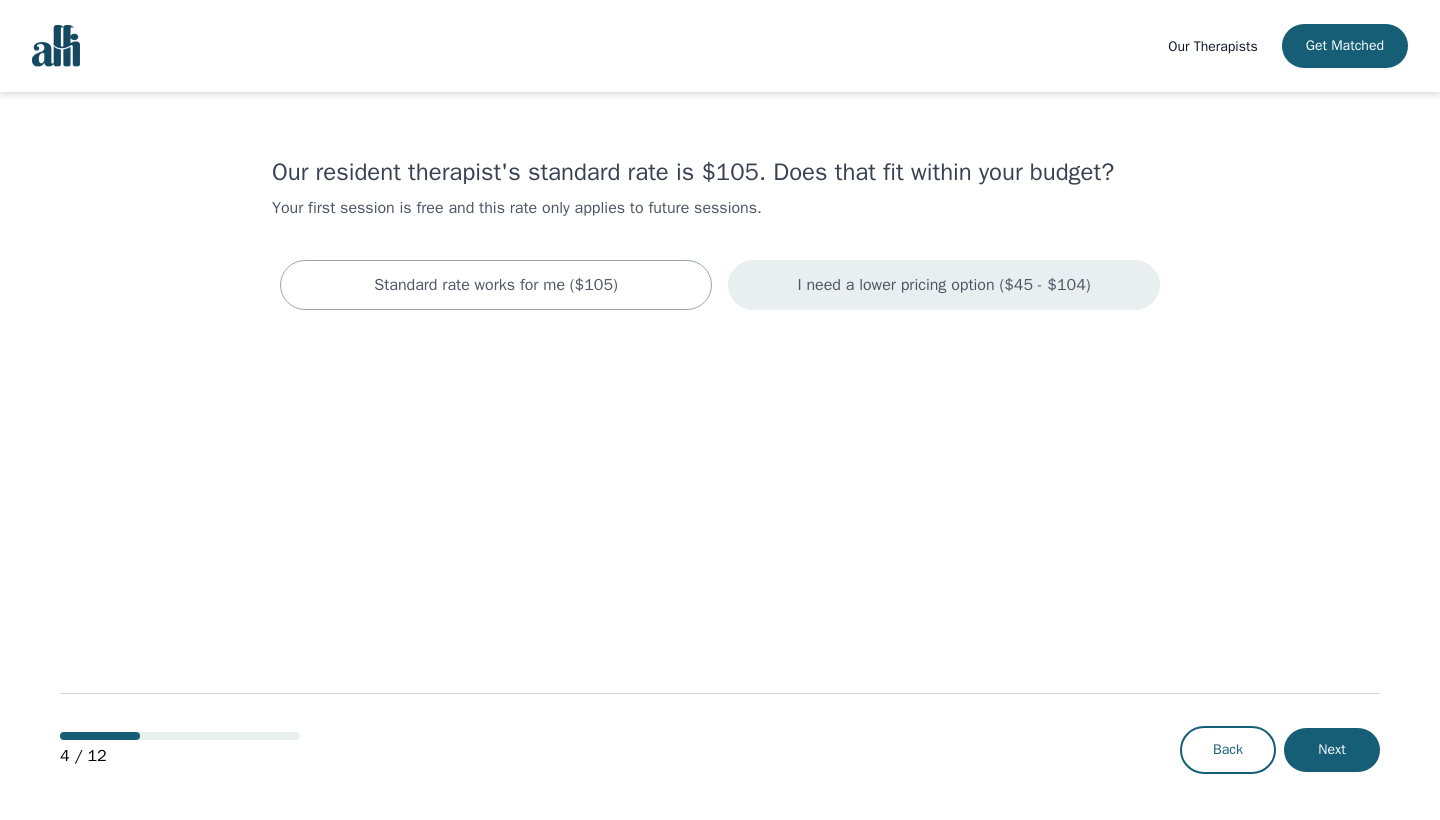 click on "I need a lower pricing option ($45 - $104)" at bounding box center [944, 285] 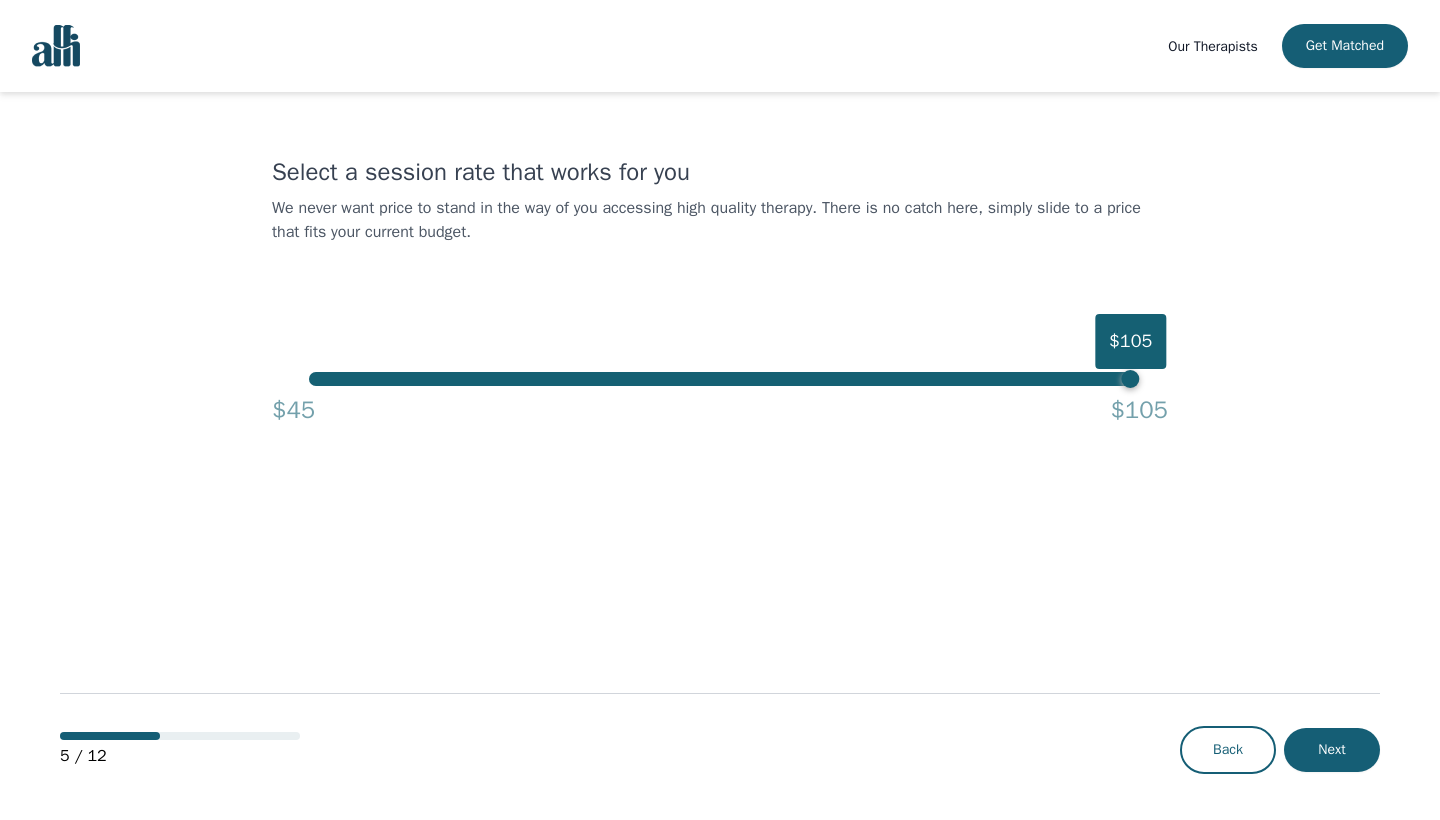 click on "$45" at bounding box center (293, 410) 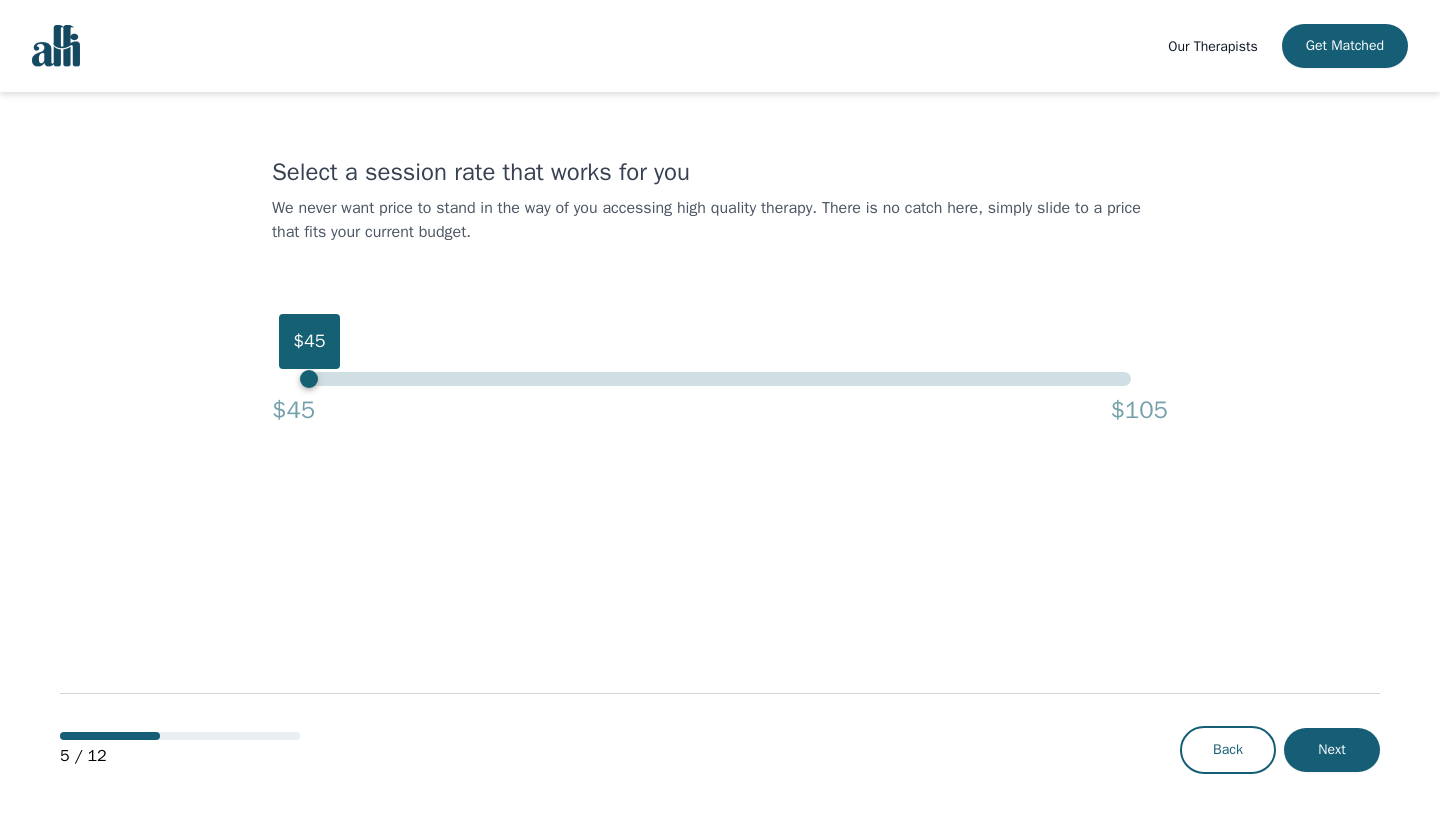 drag, startPoint x: 1135, startPoint y: 385, endPoint x: 277, endPoint y: 217, distance: 874.29285 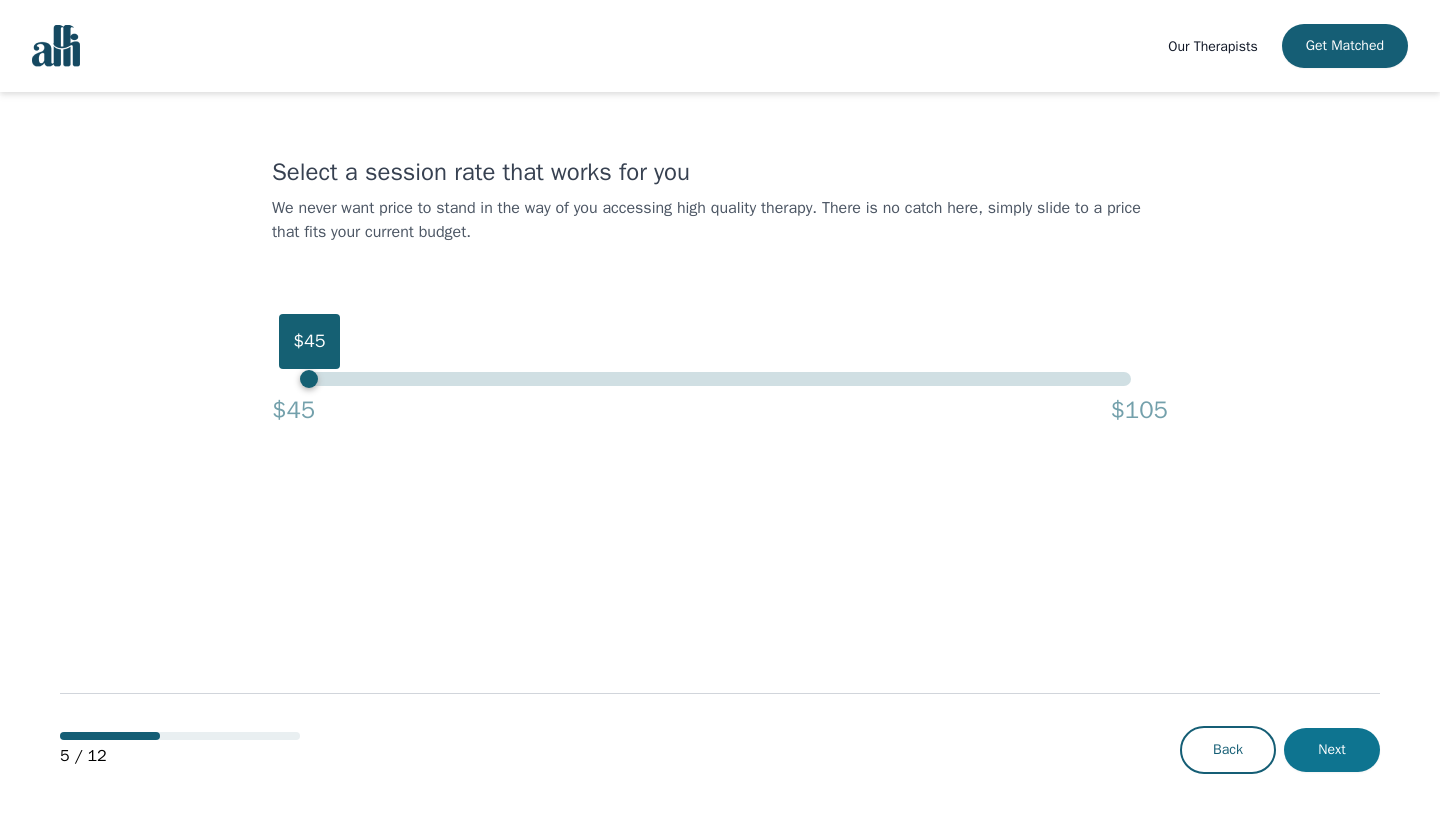 click on "Next" at bounding box center (1332, 750) 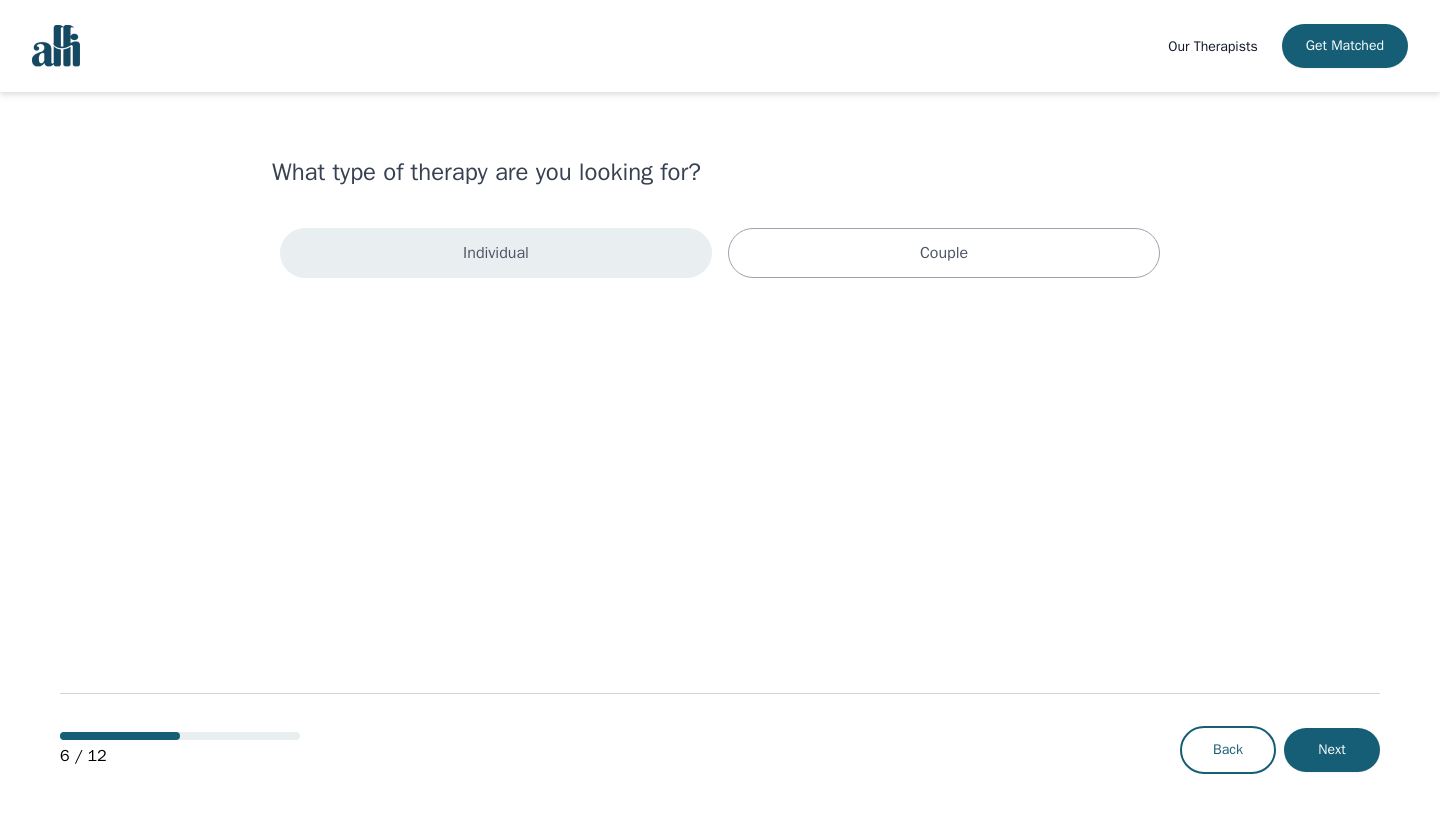 click on "Individual" at bounding box center (496, 253) 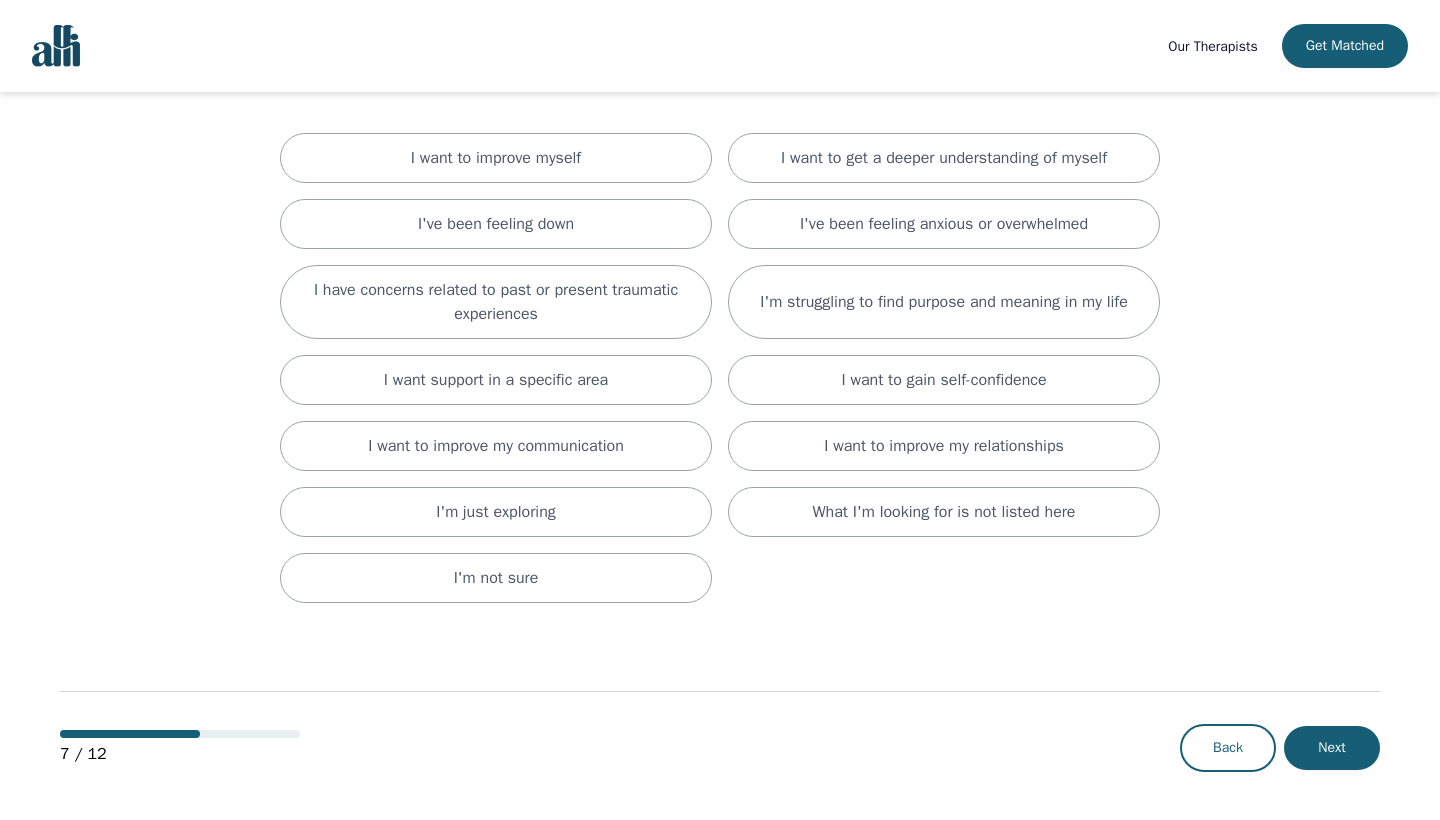 scroll, scrollTop: 127, scrollLeft: 0, axis: vertical 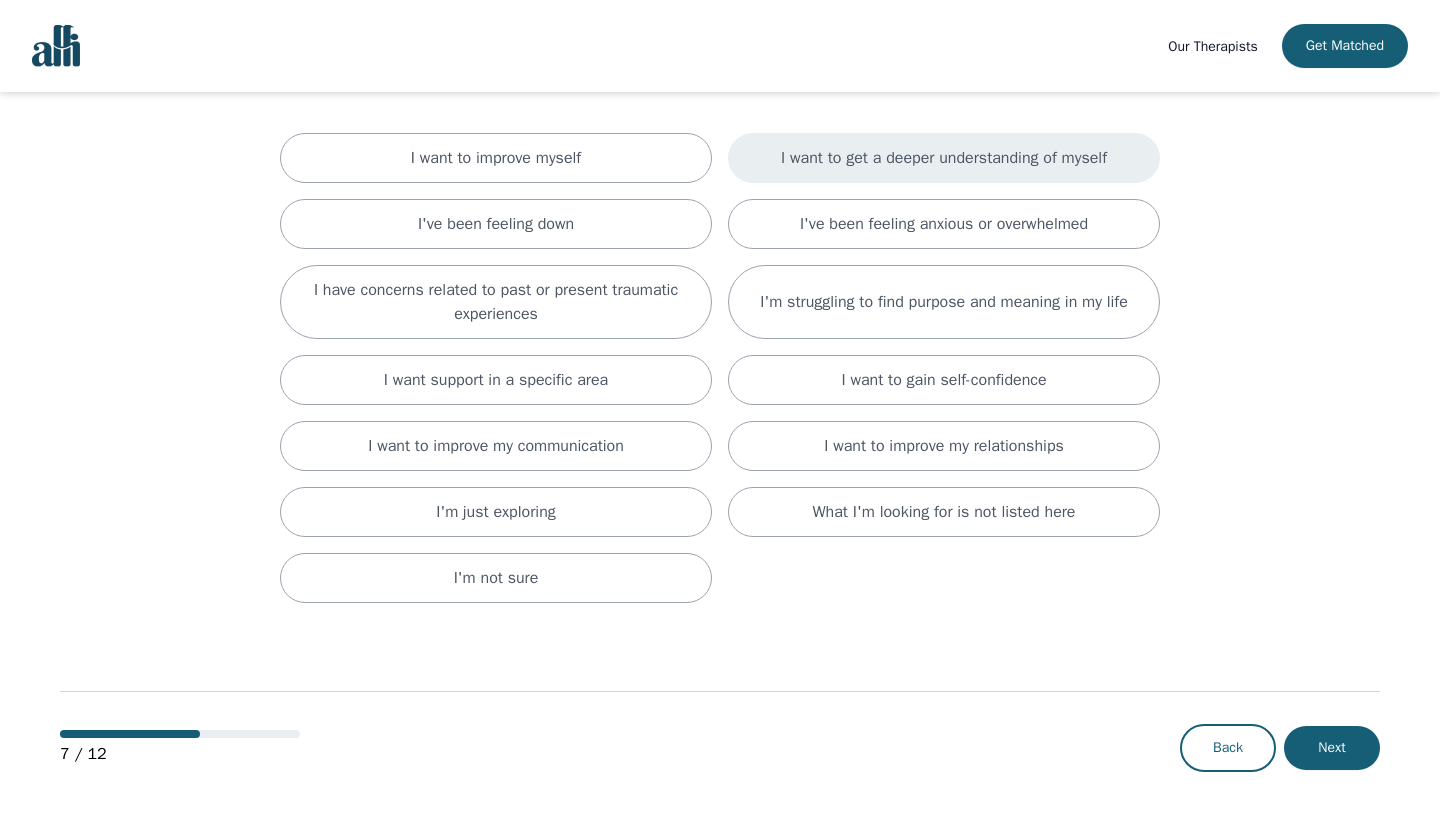 click on "I want to get a deeper understanding of myself" at bounding box center [944, 158] 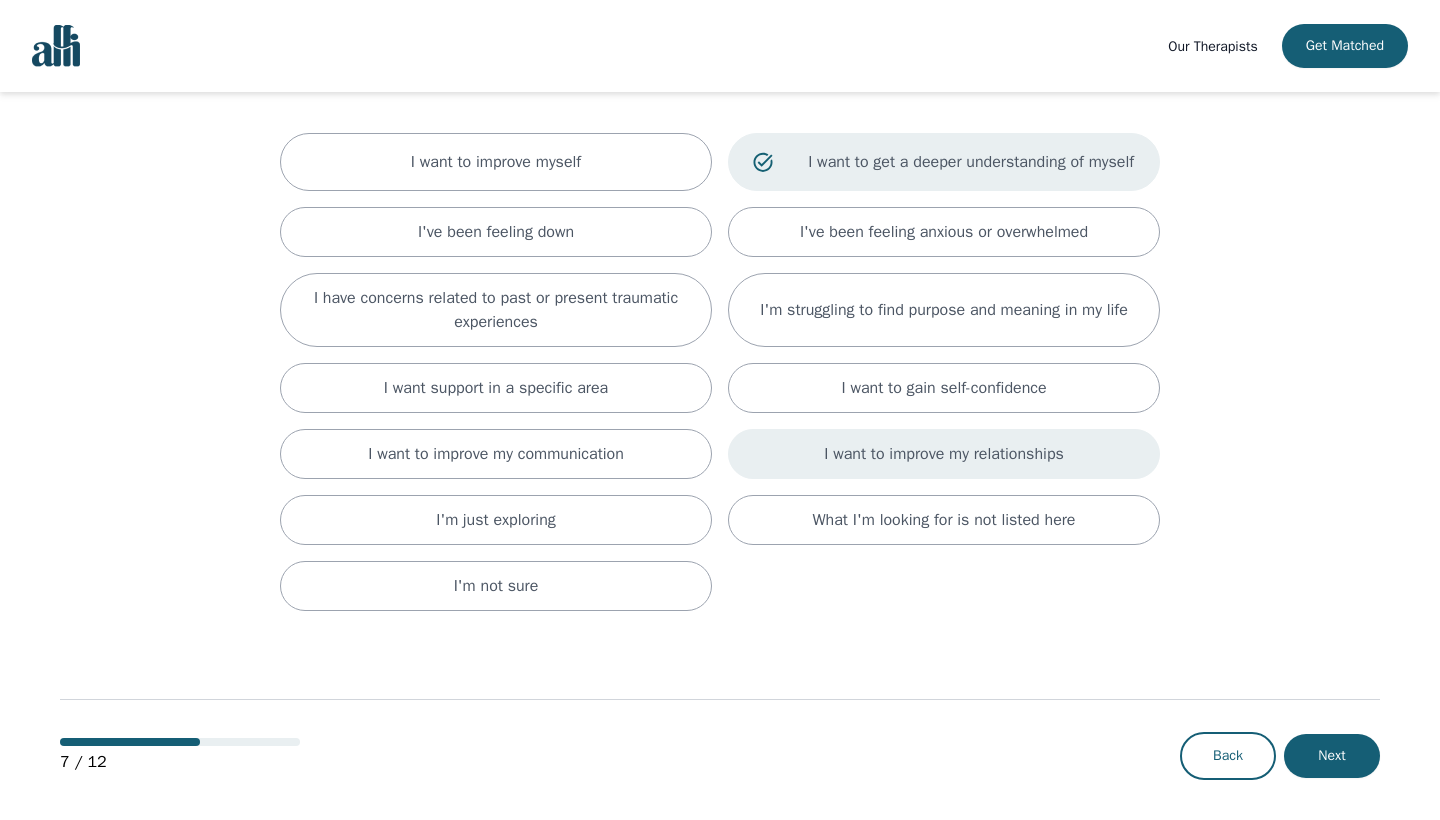 click on "I want to improve my relationships" at bounding box center [944, 454] 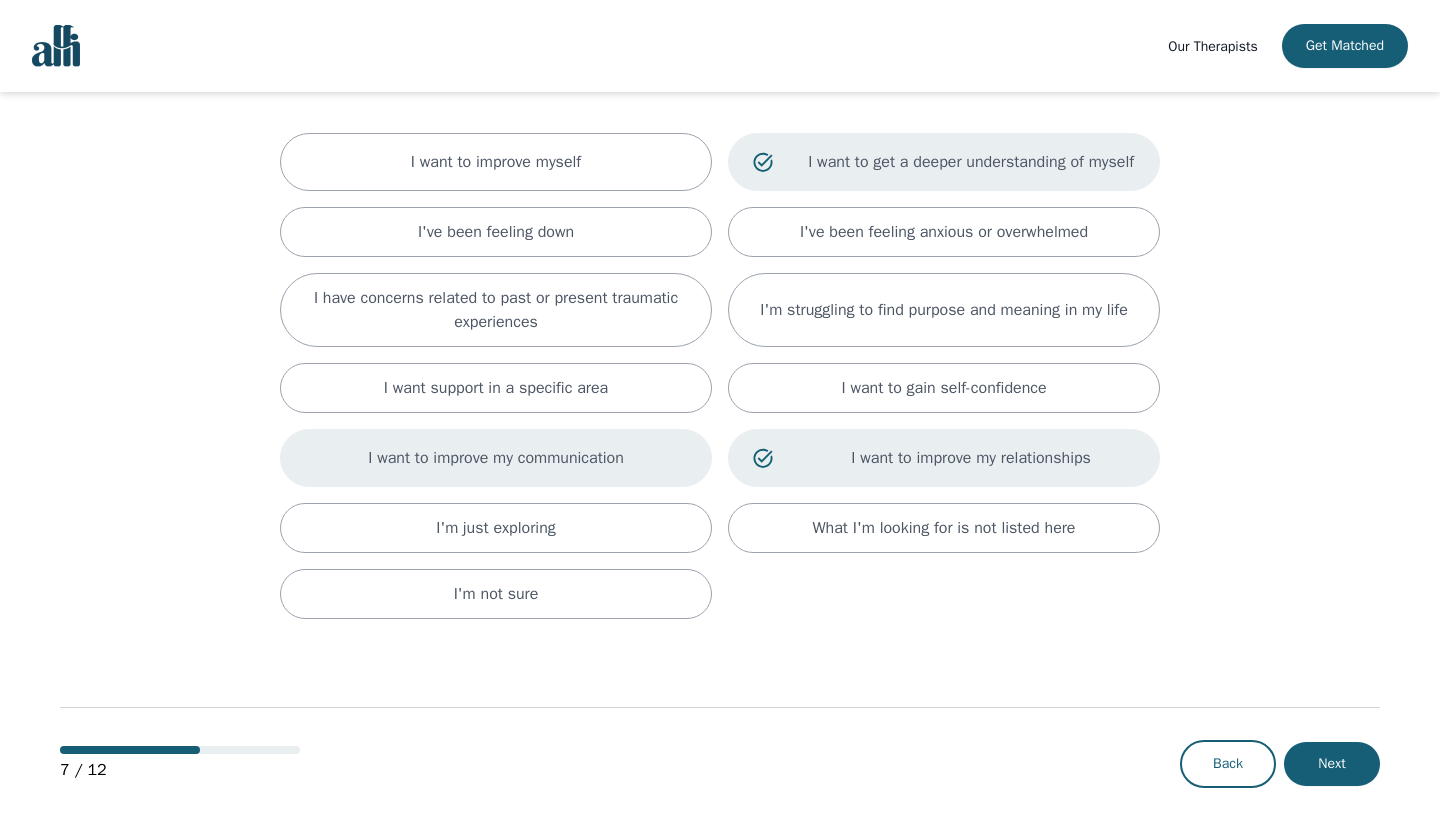 click on "I want to improve my communication" at bounding box center [496, 458] 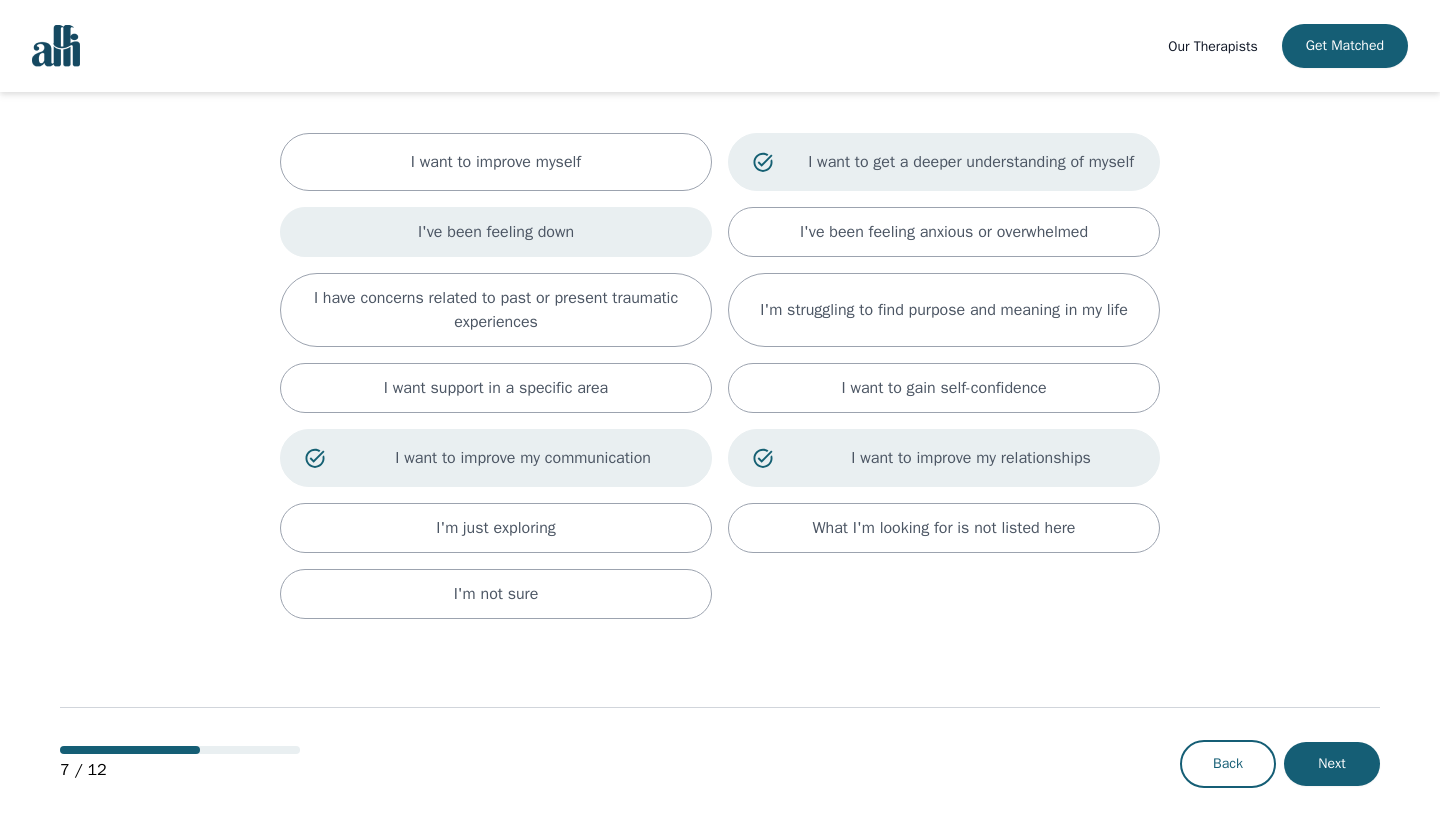 click on "I've been feeling down" at bounding box center [496, 232] 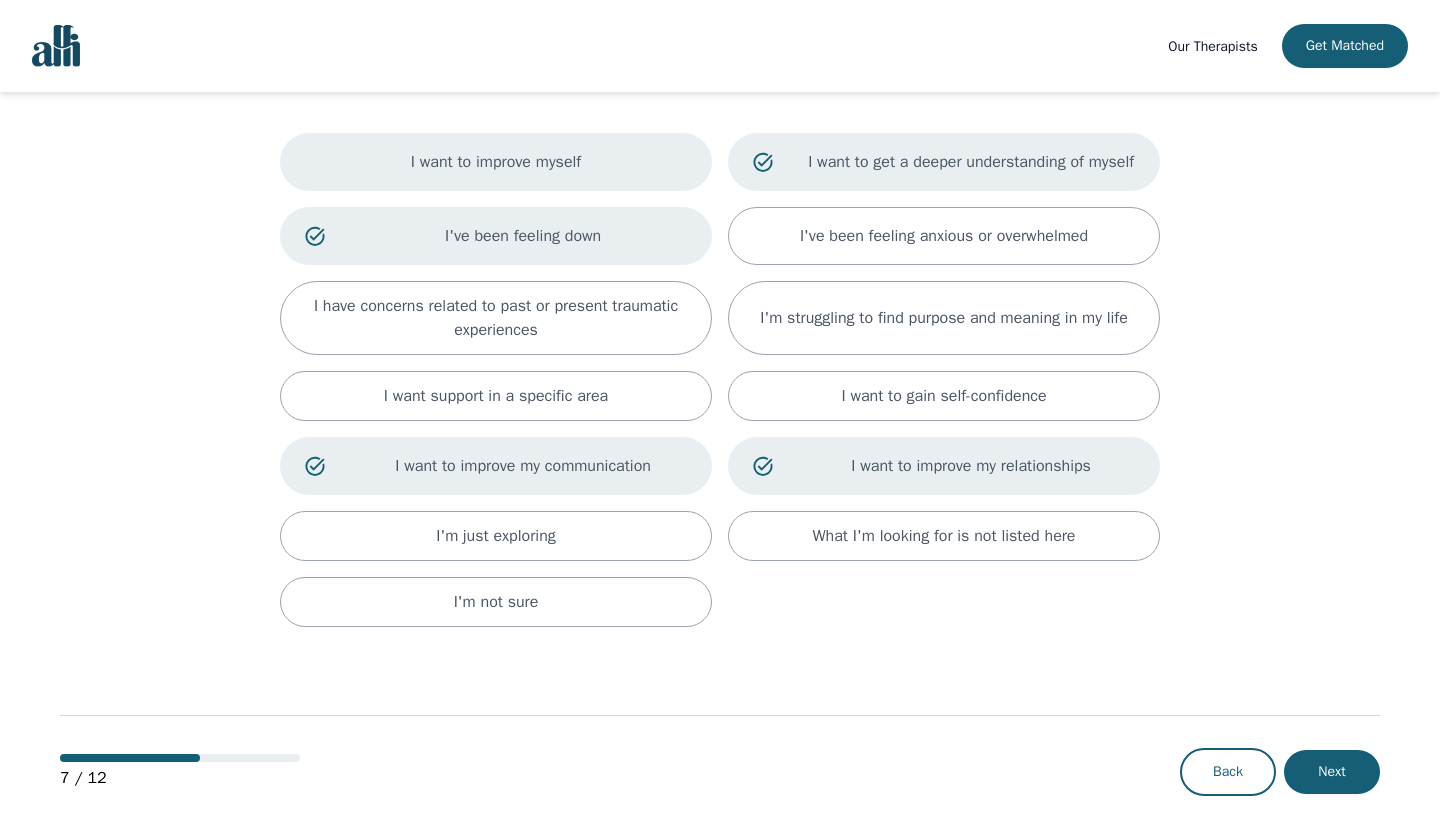 click on "I want to improve myself" at bounding box center [496, 162] 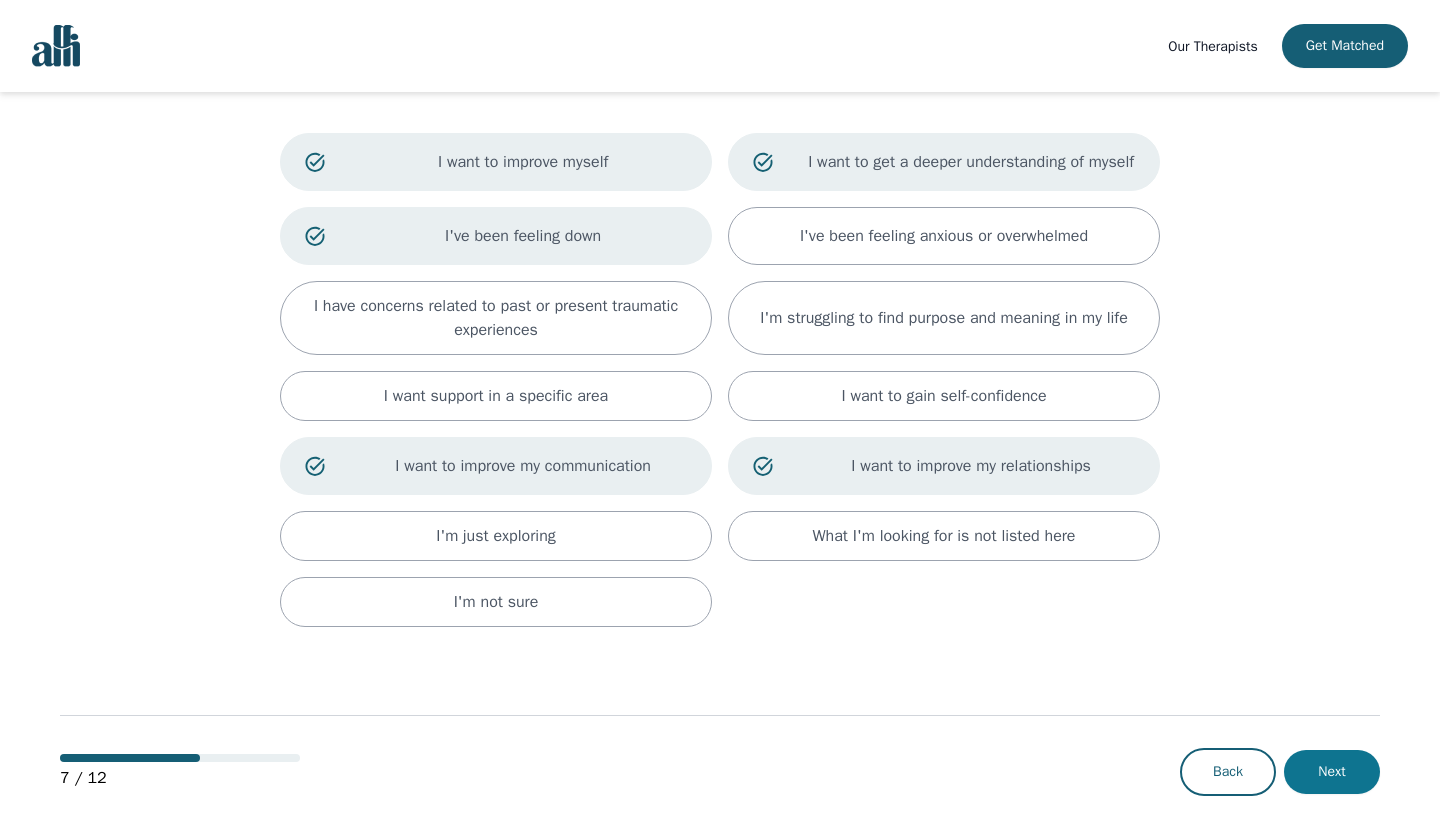 click on "Next" at bounding box center (1332, 772) 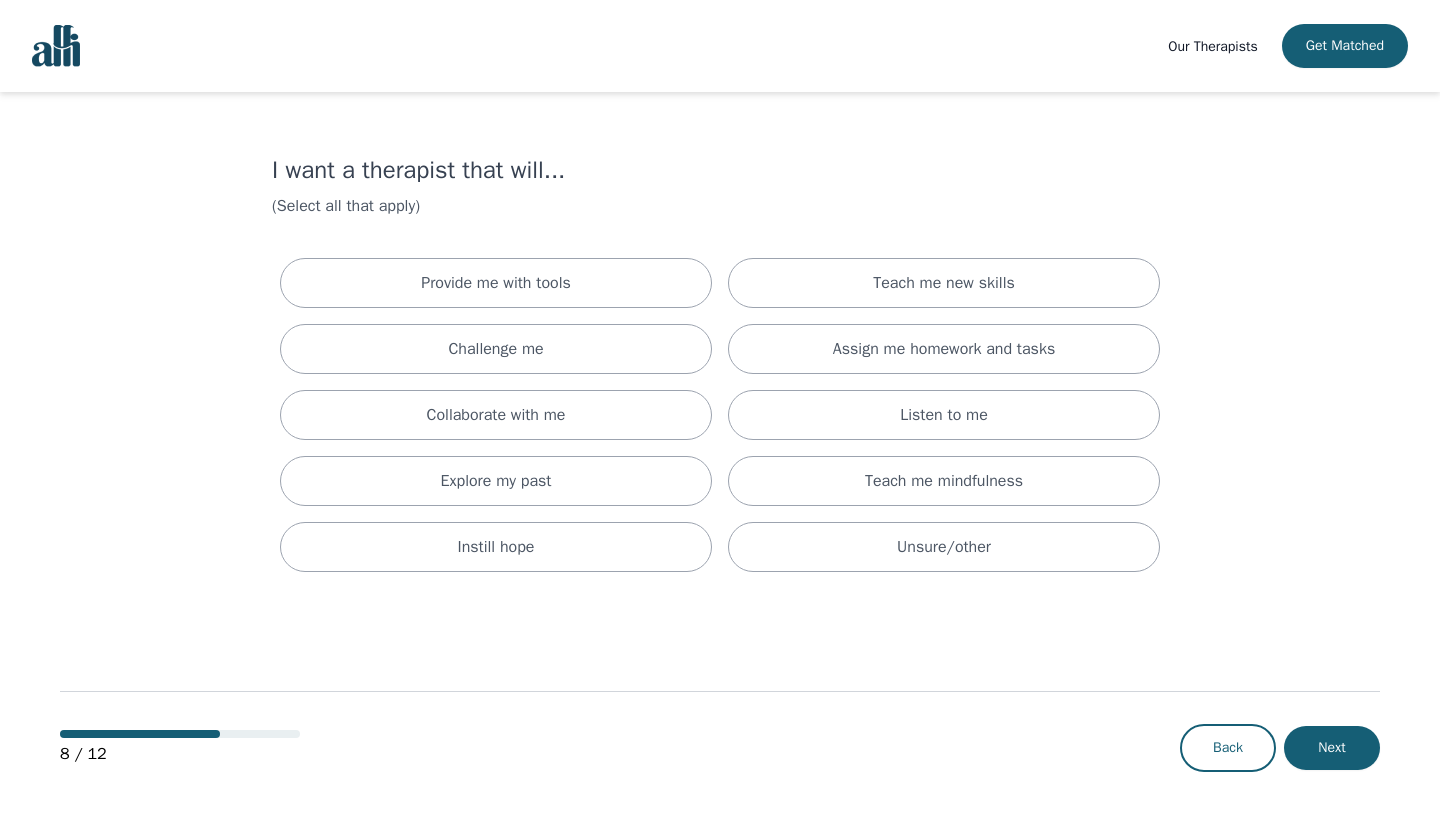scroll, scrollTop: 0, scrollLeft: 0, axis: both 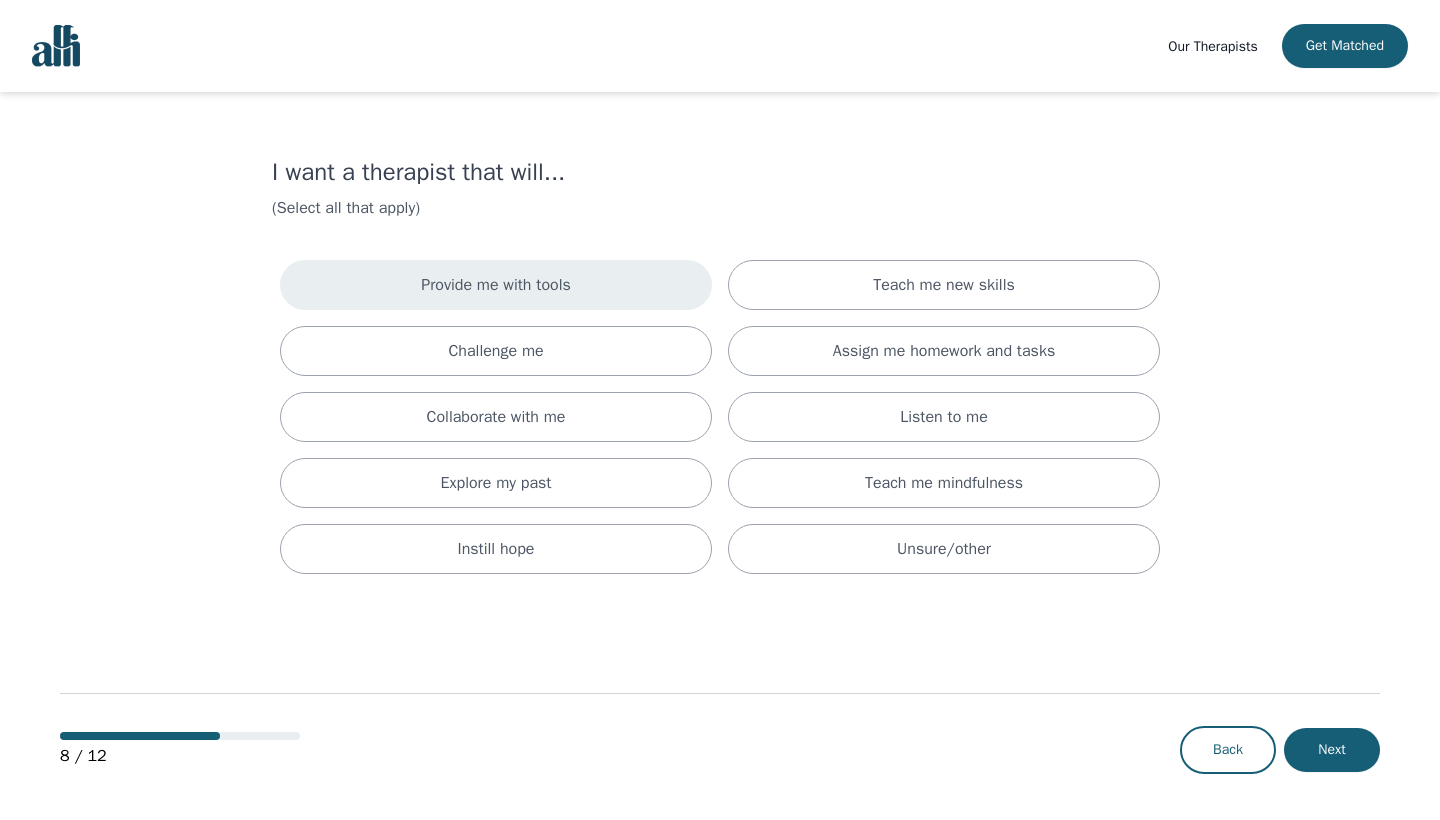 click on "Provide me with tools" at bounding box center (496, 285) 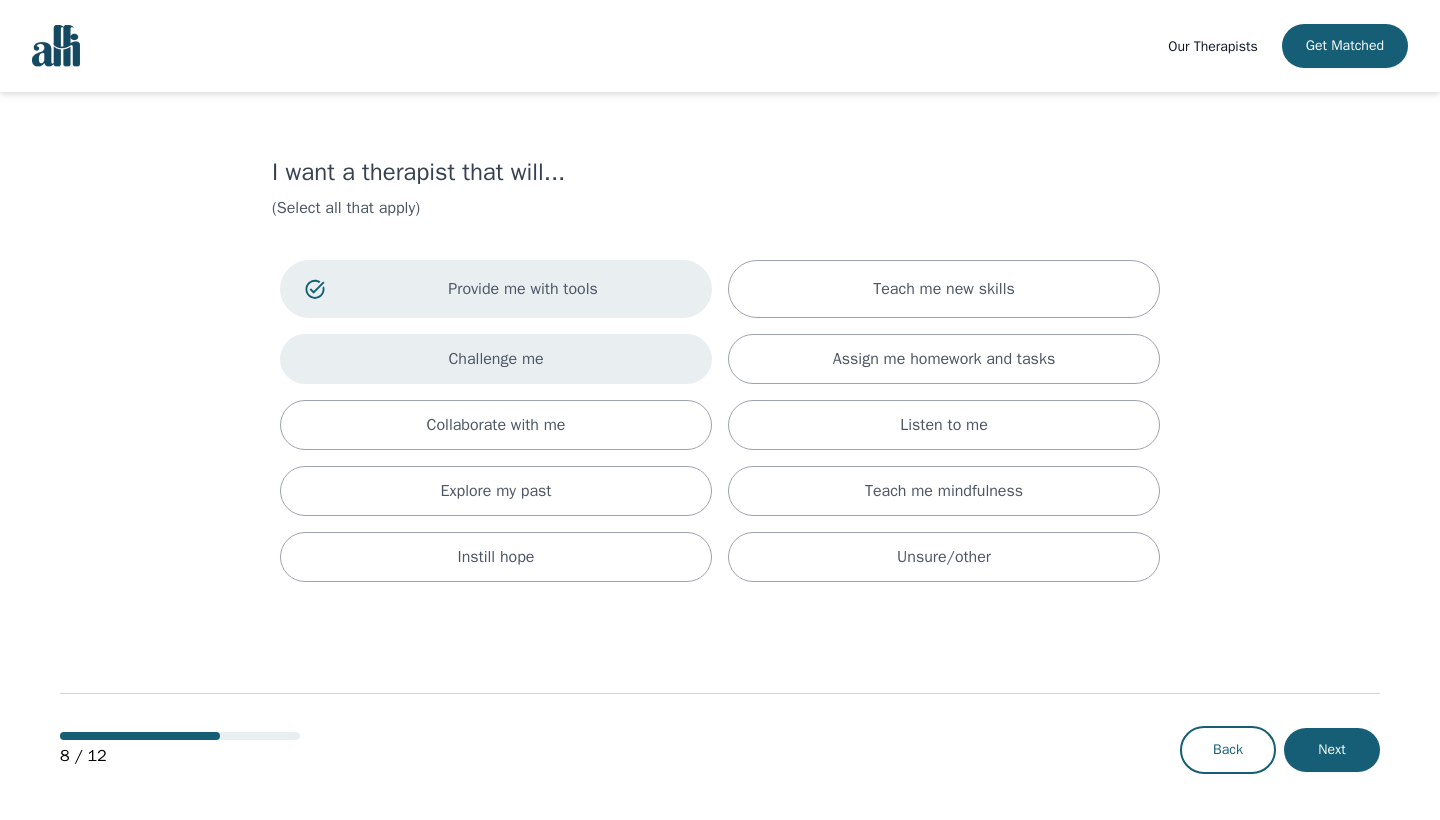 click on "Challenge me" at bounding box center [496, 359] 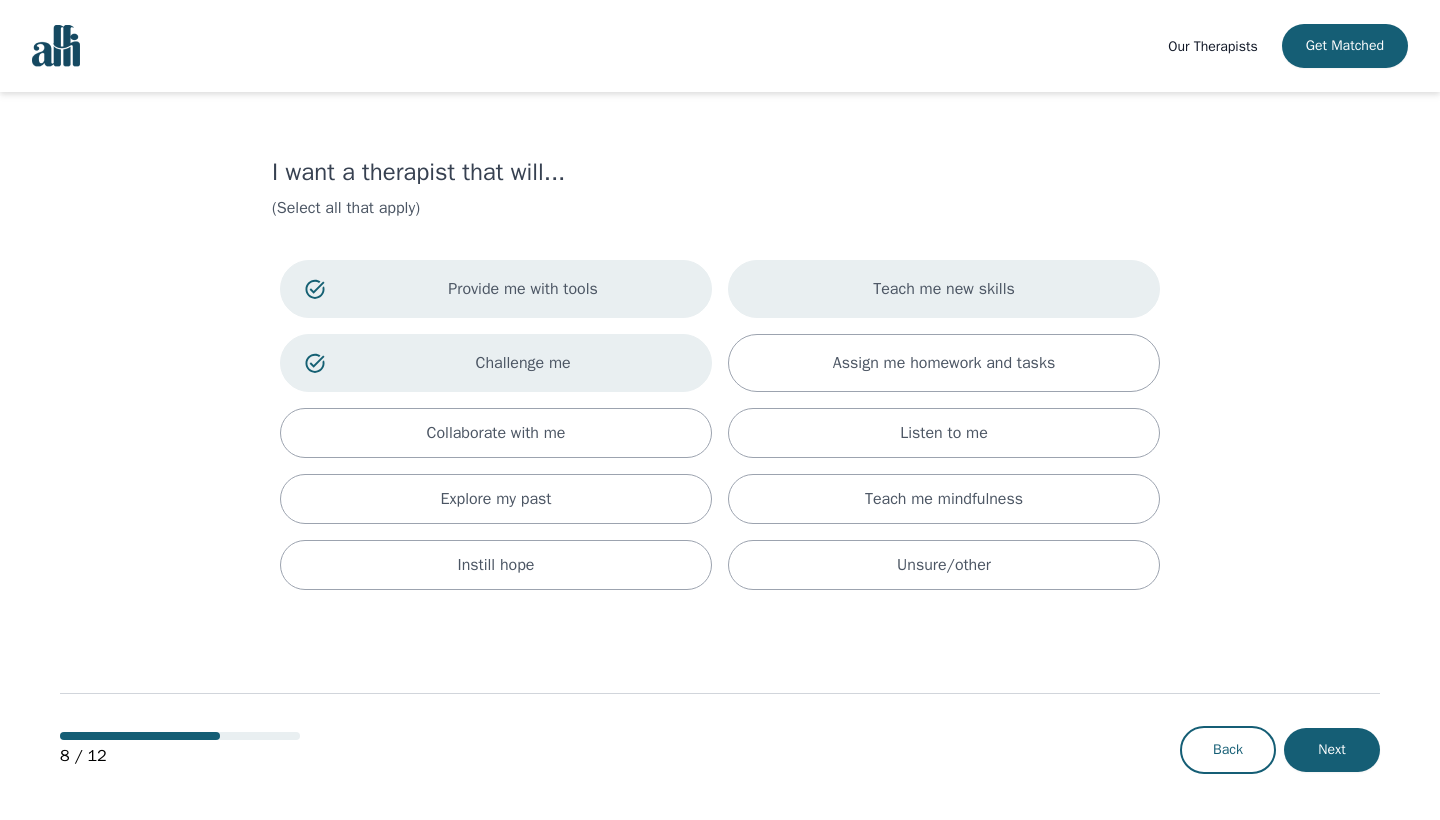 click on "Teach me new skills" at bounding box center [944, 289] 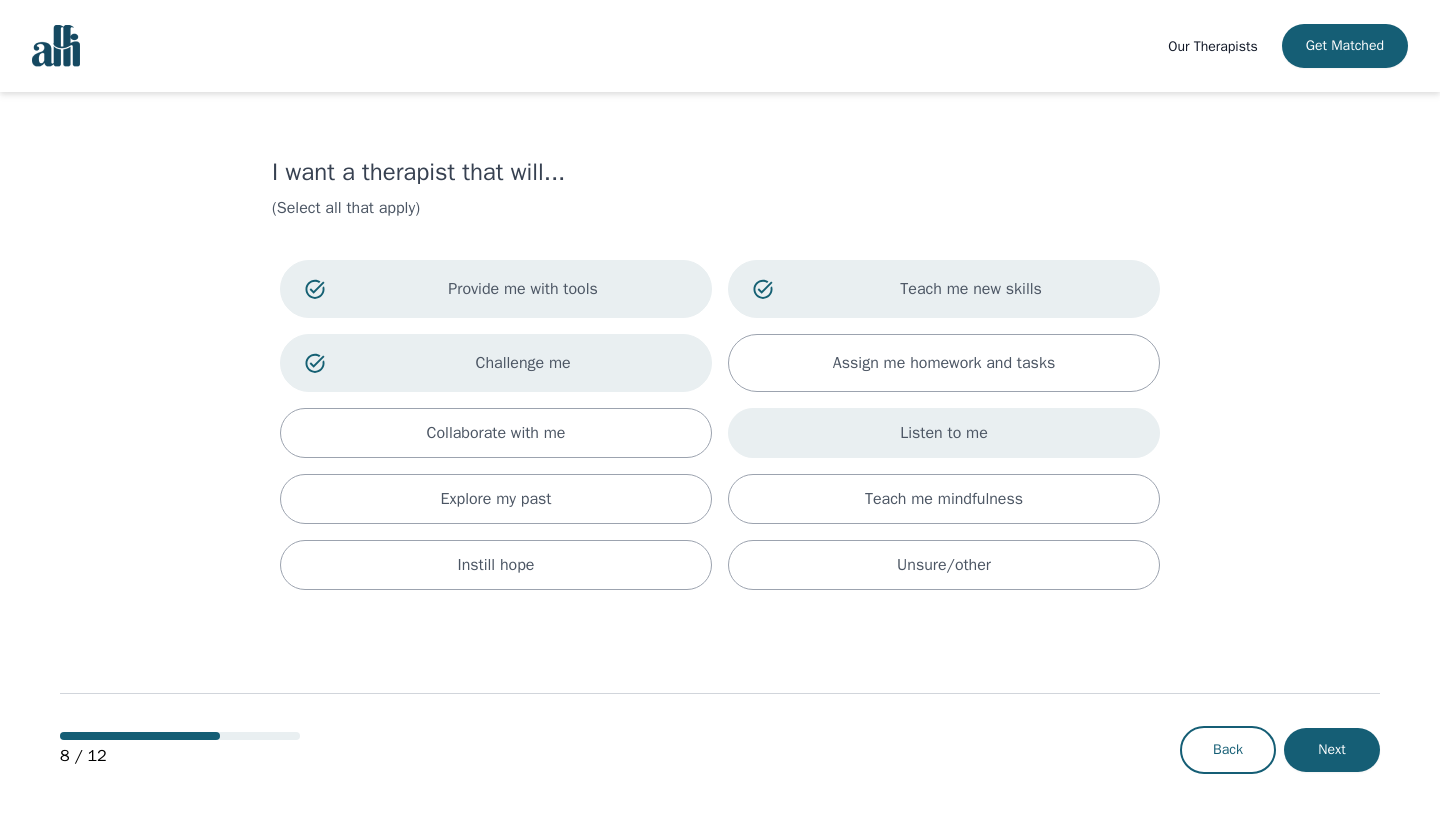 click on "Listen to me" at bounding box center [944, 433] 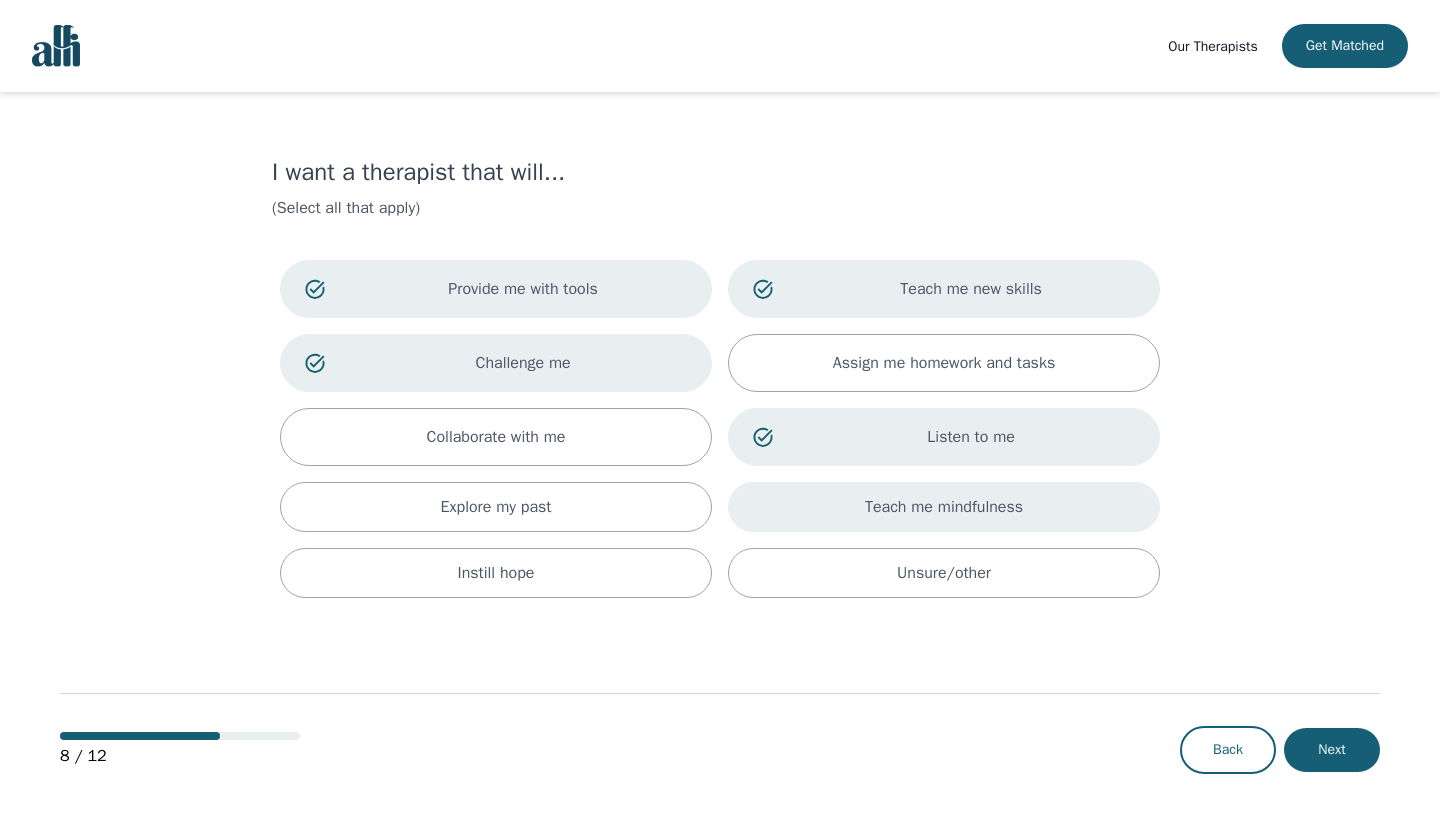 click on "Teach me mindfulness" at bounding box center [944, 507] 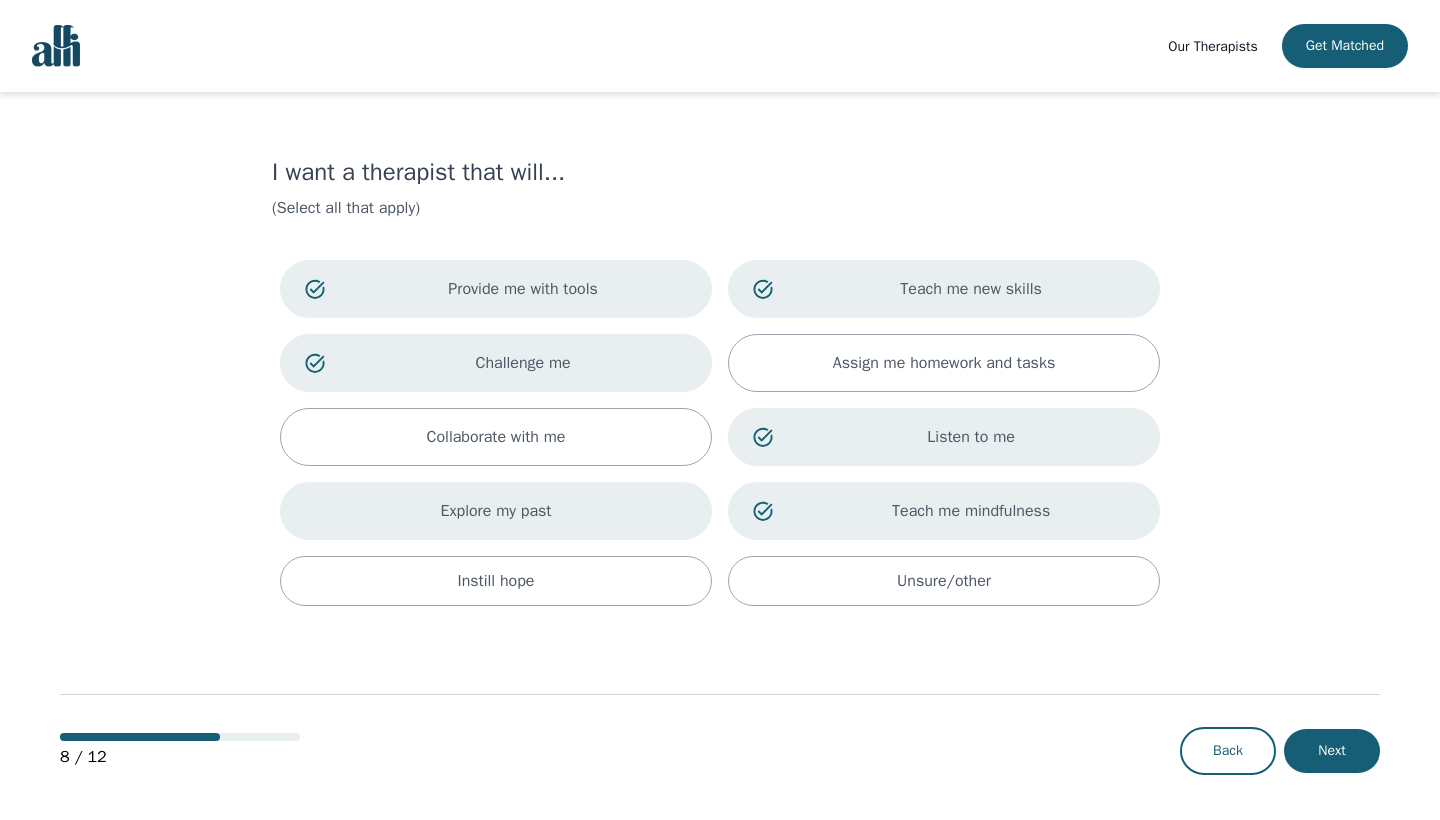 click on "Explore my past" at bounding box center [496, 511] 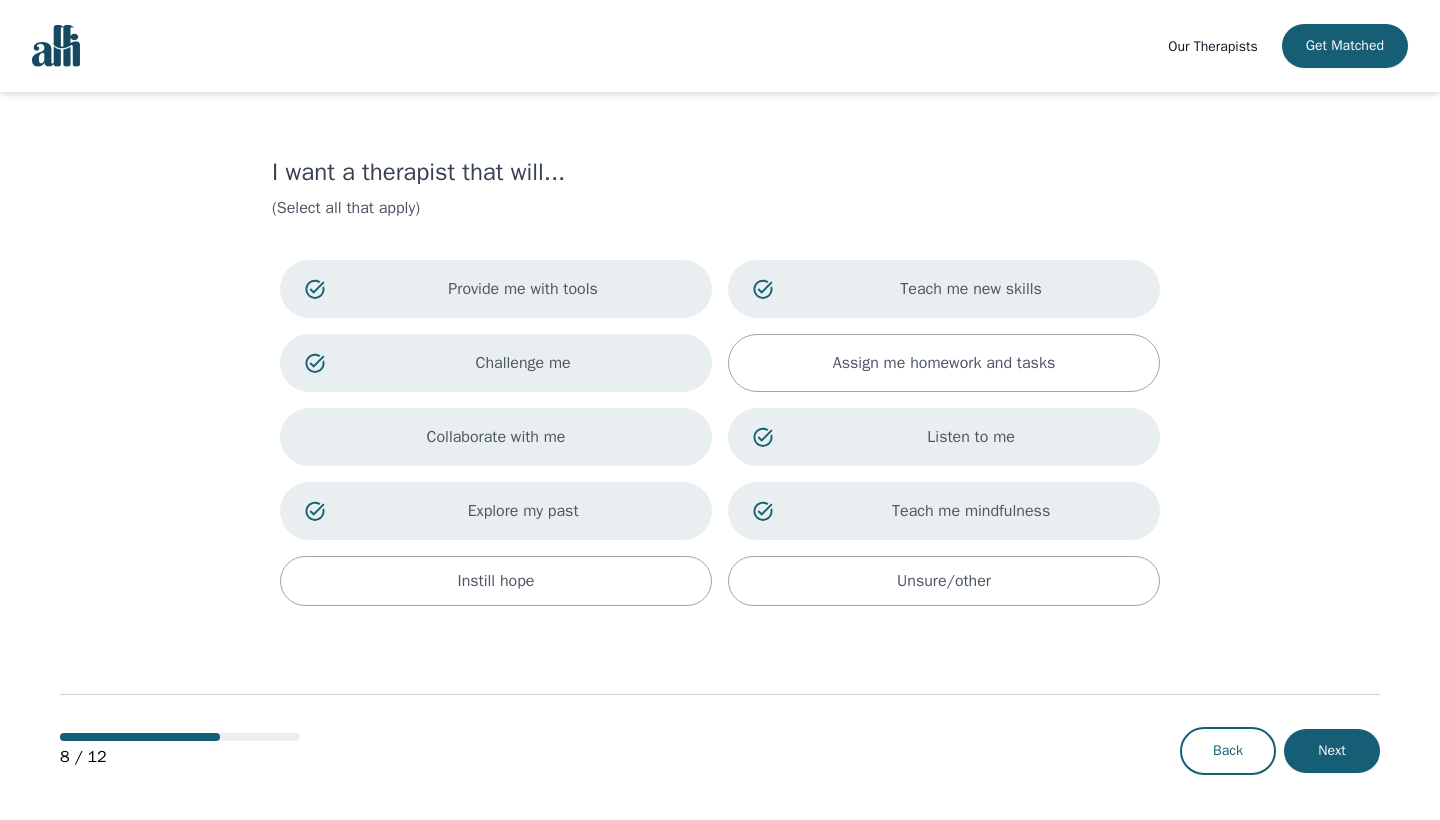 click on "Collaborate with me" at bounding box center (496, 437) 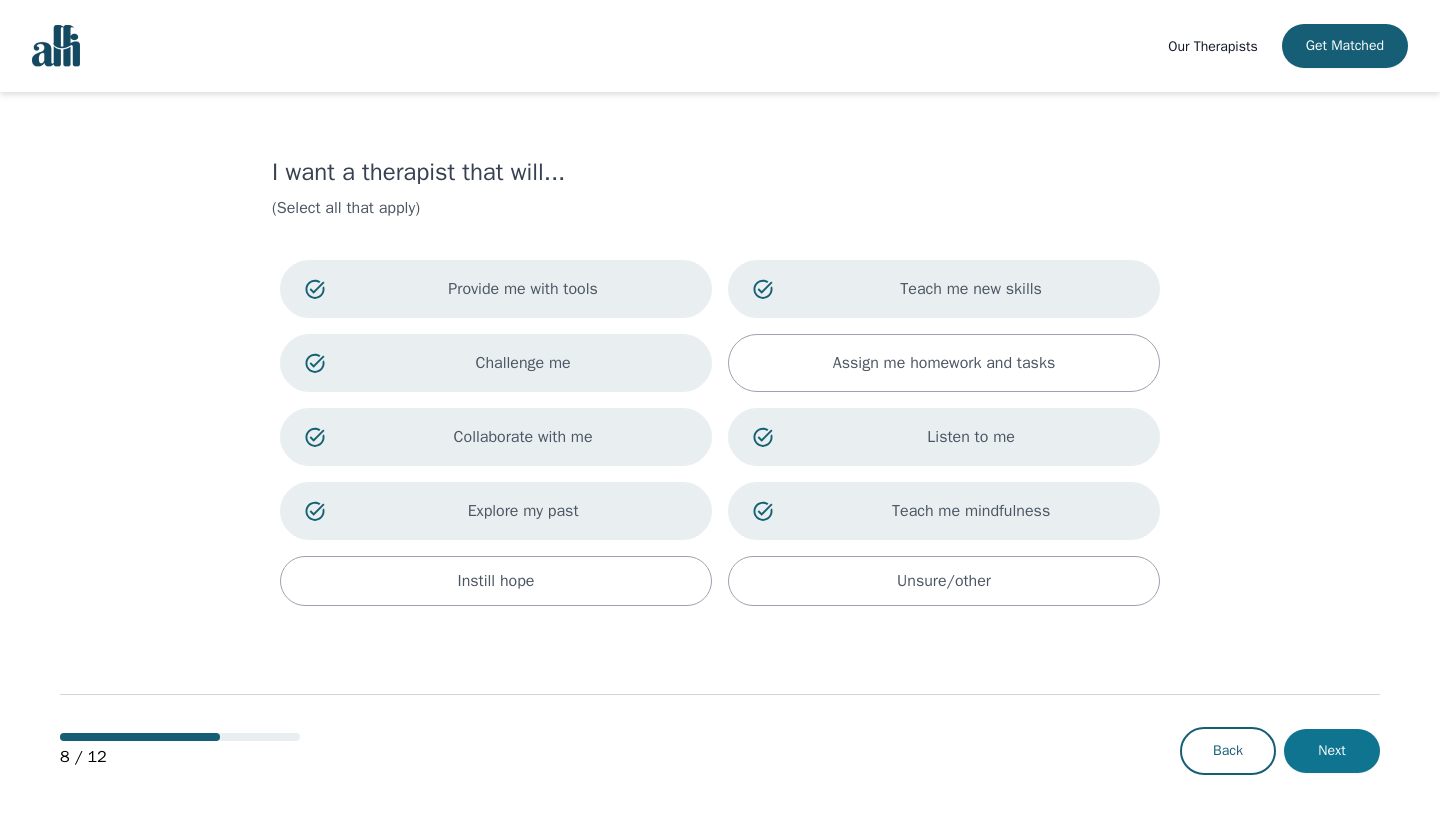 click on "Next" at bounding box center [1332, 751] 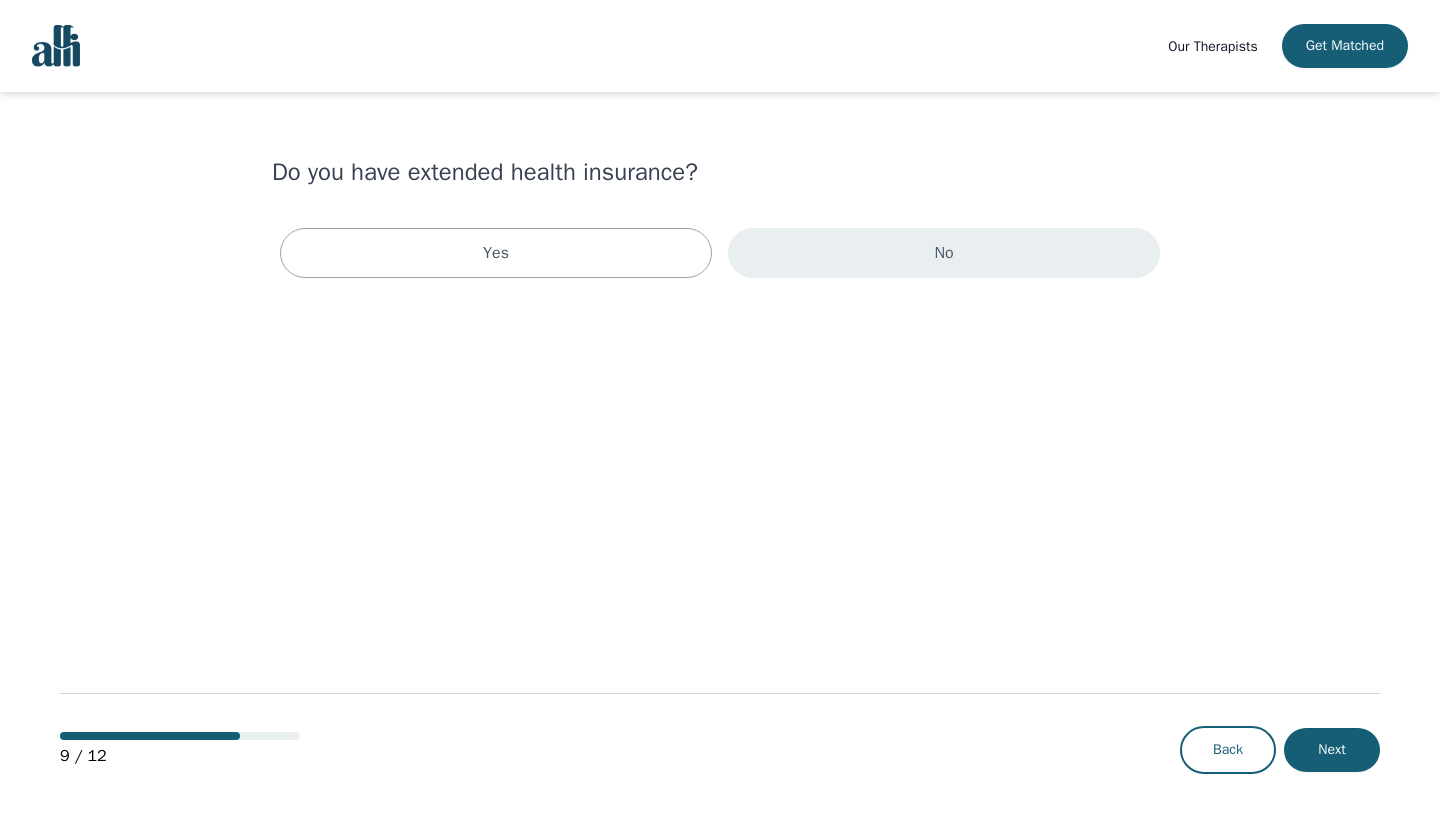 click on "No" at bounding box center [944, 253] 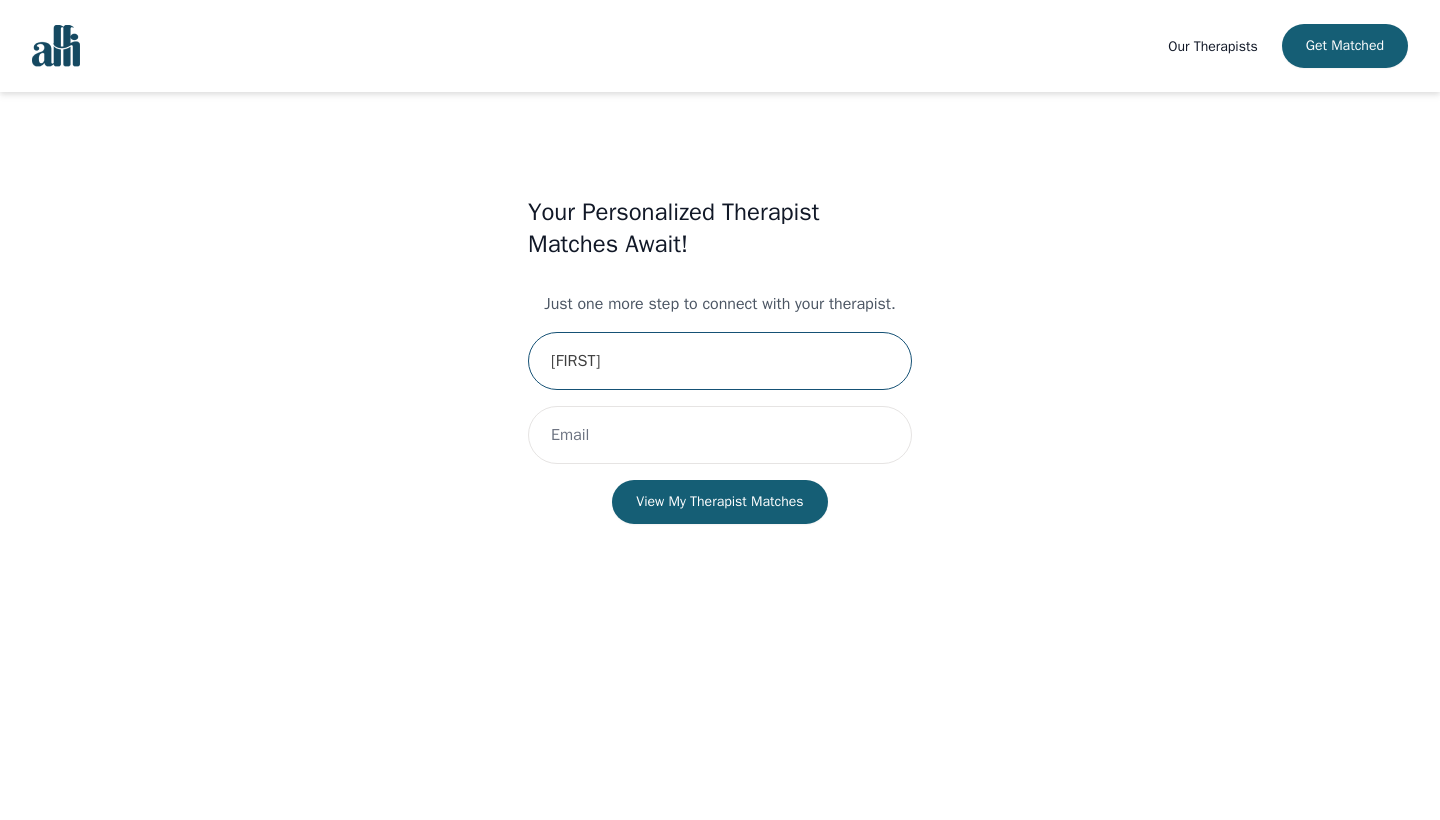 type on "[FIRST]" 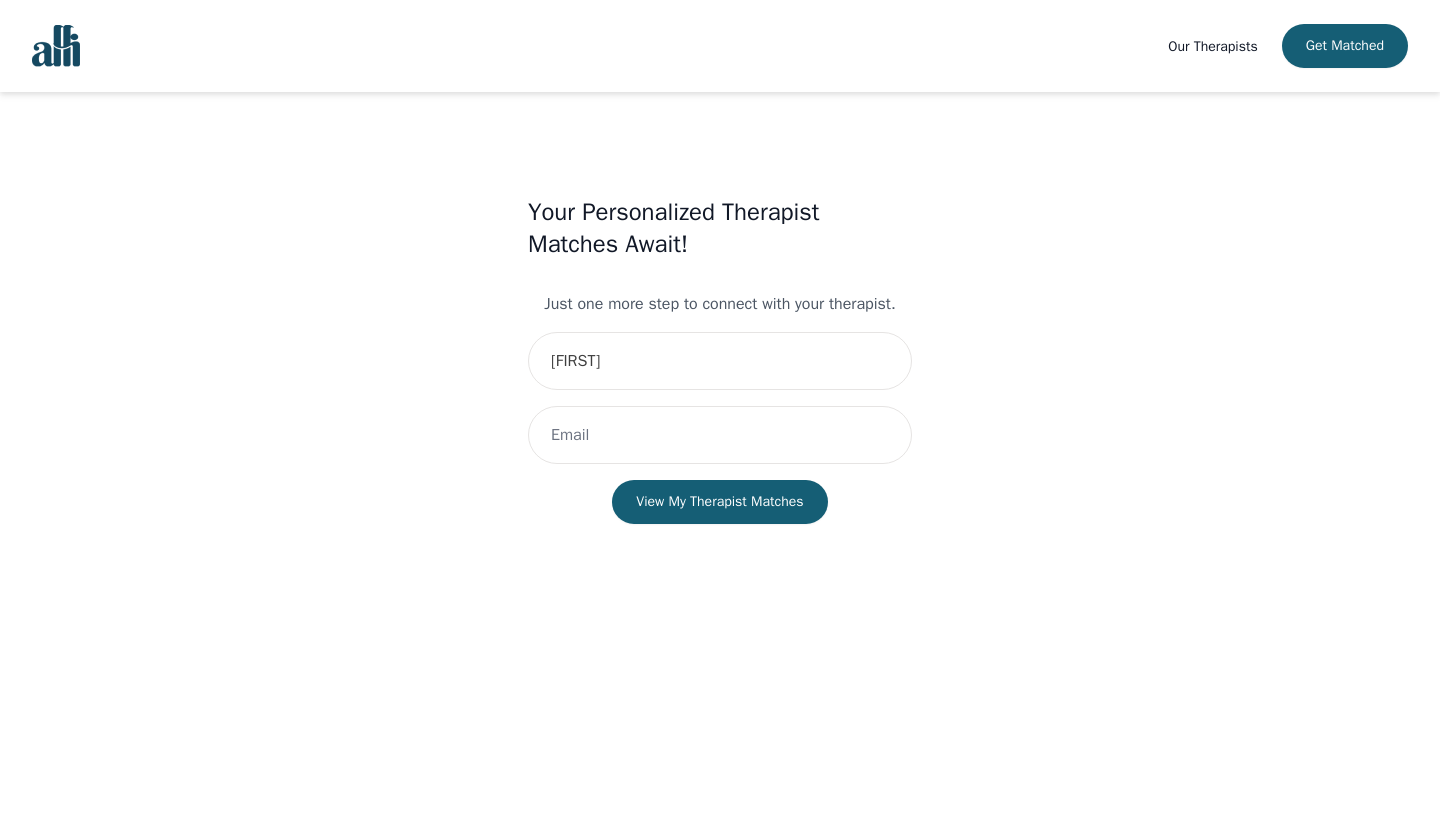 click on "Your Personalized Therapist Matches Await! Just one more step to connect with your therapist. [FIRST] [EMAIL] View My Therapist Matches" at bounding box center [720, 380] 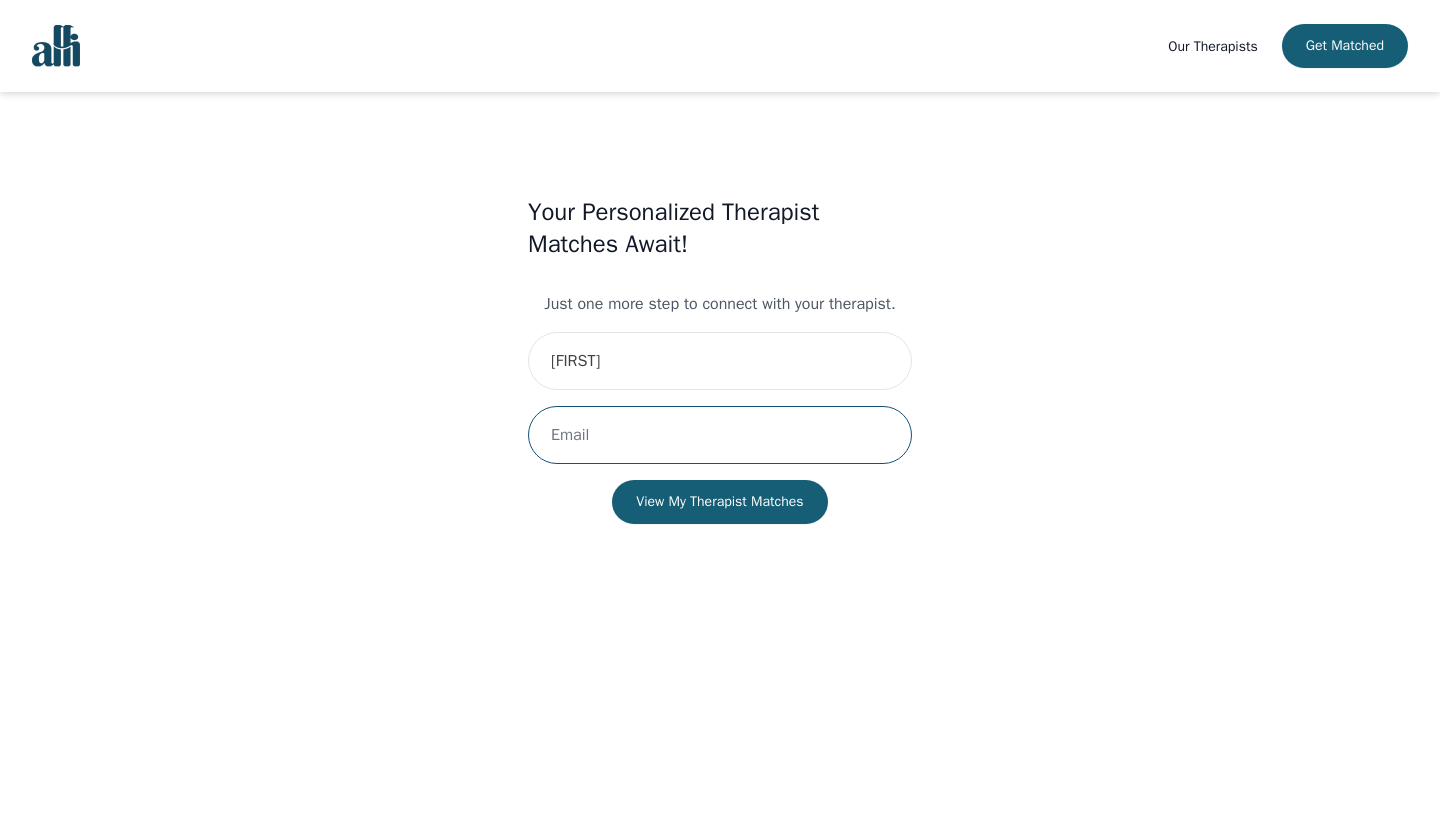 type on "[EMAIL]" 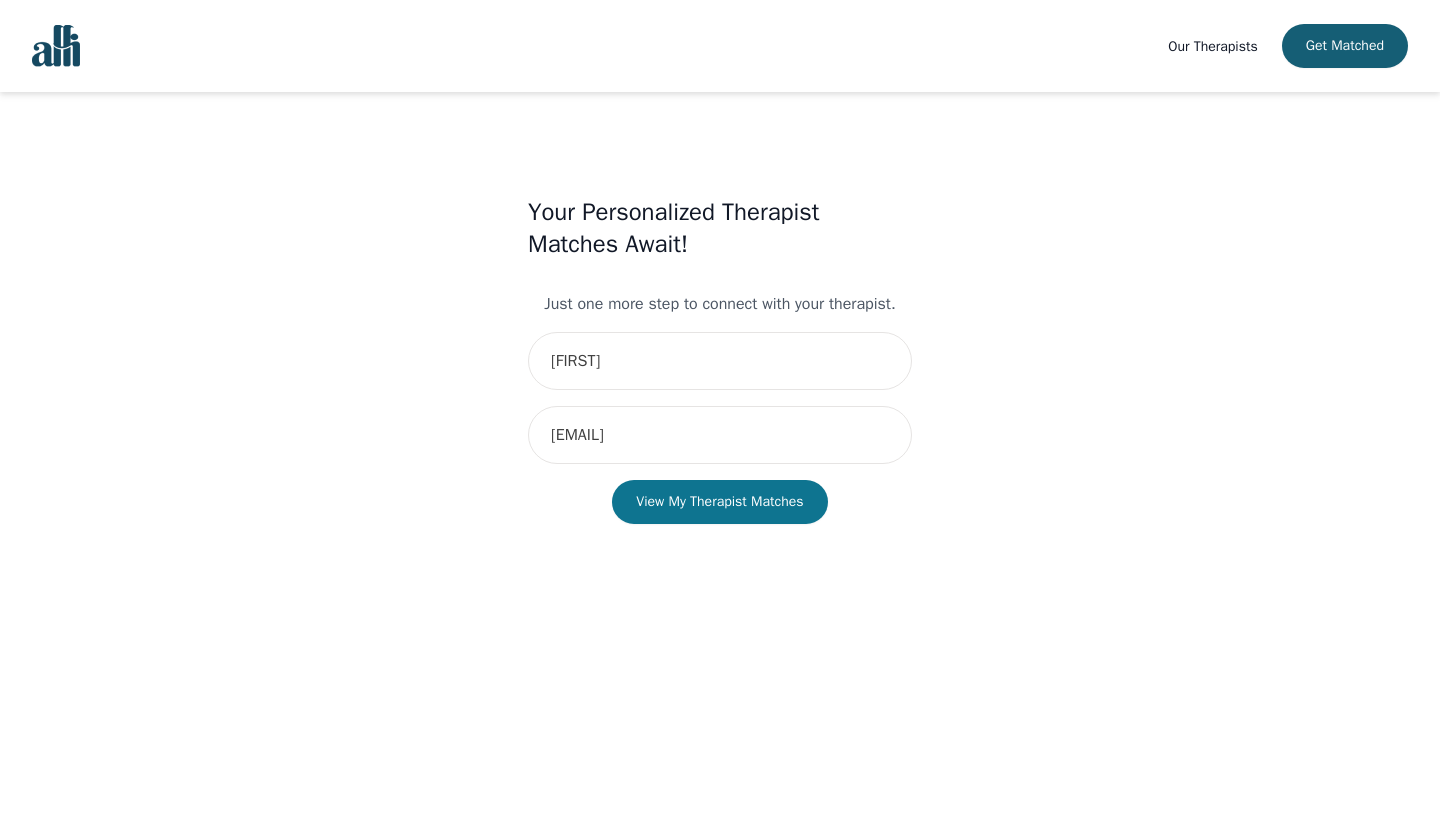 click on "View My Therapist Matches" at bounding box center (719, 502) 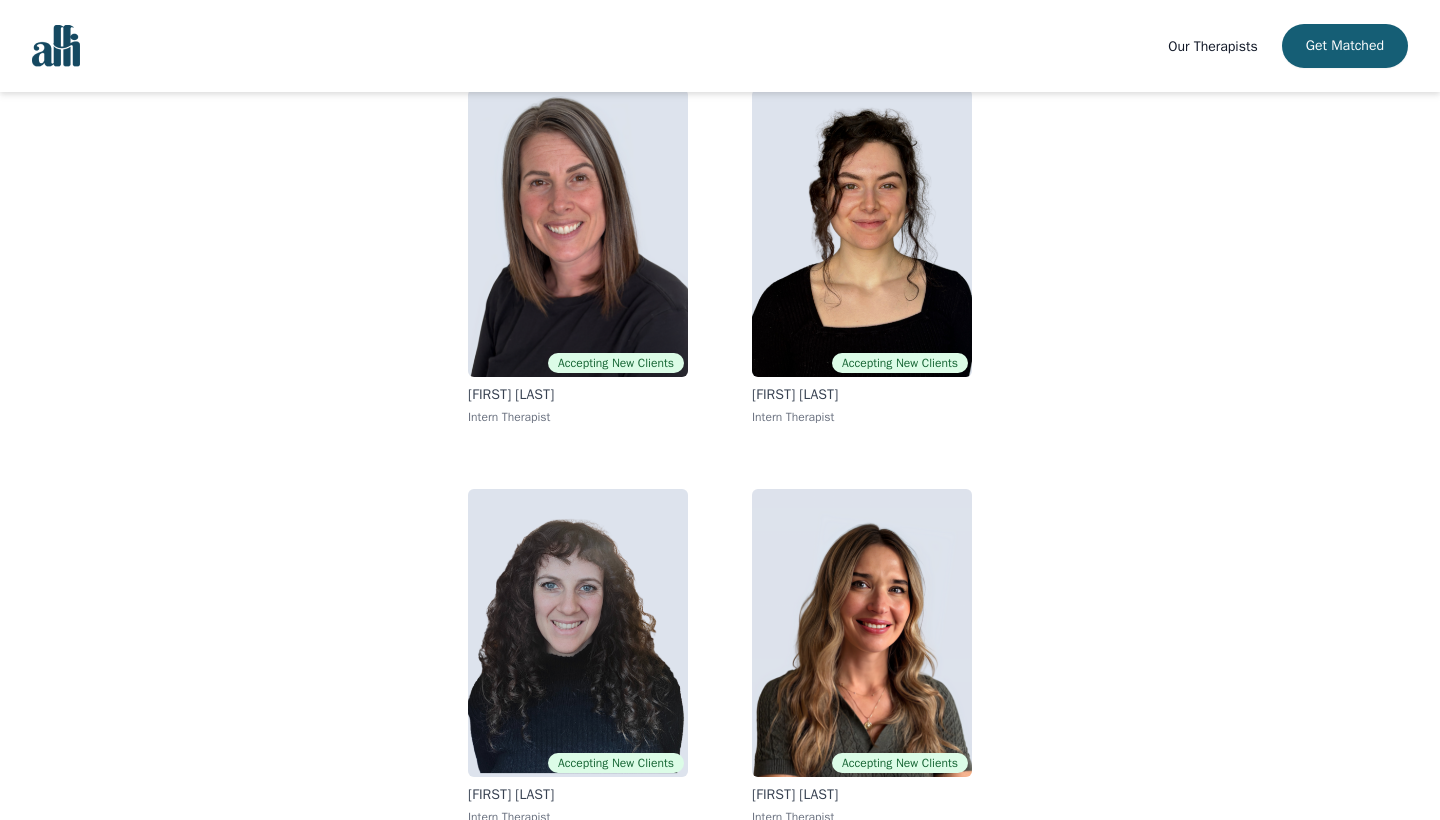 scroll, scrollTop: 215, scrollLeft: 0, axis: vertical 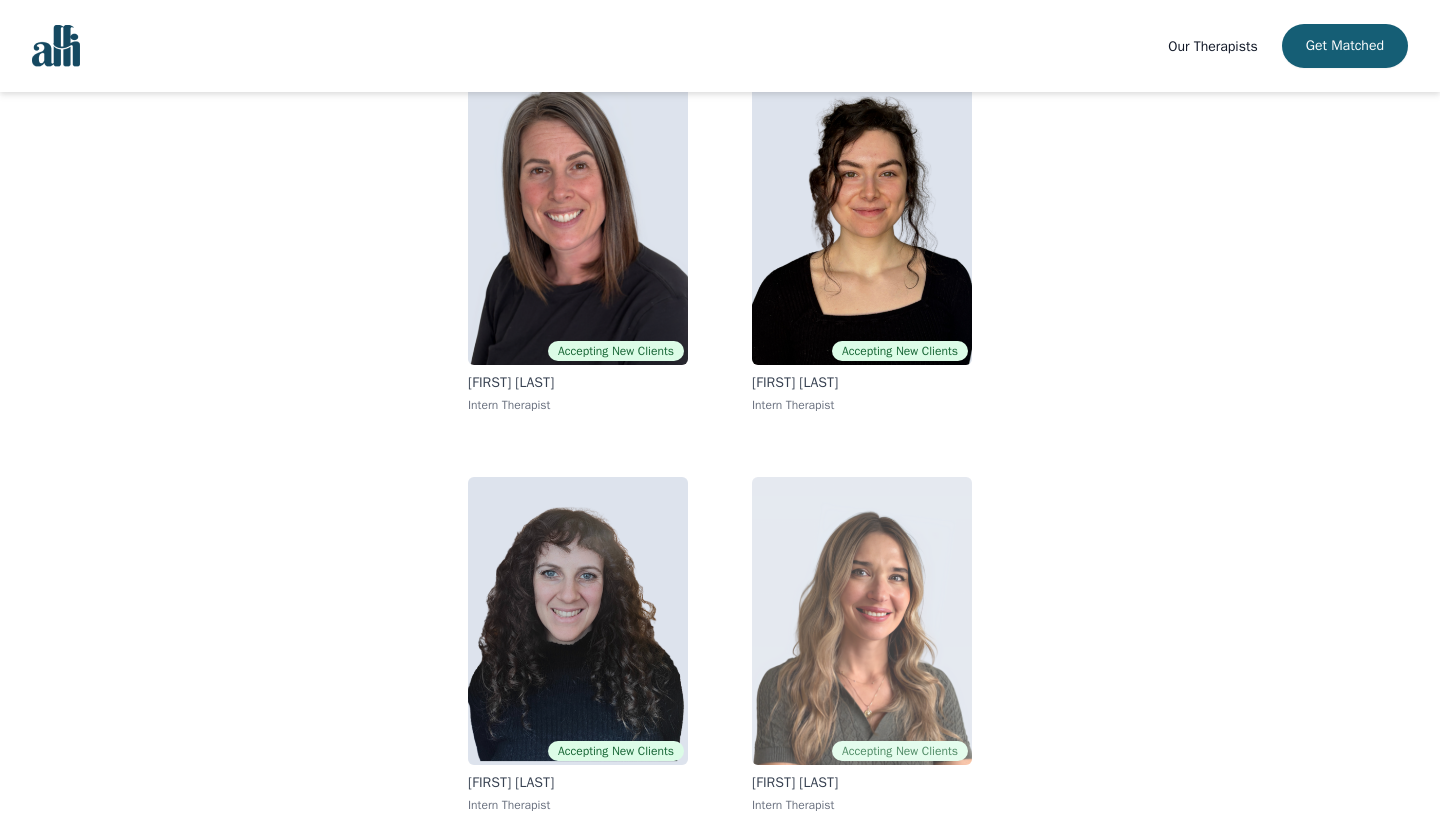 click at bounding box center (862, 621) 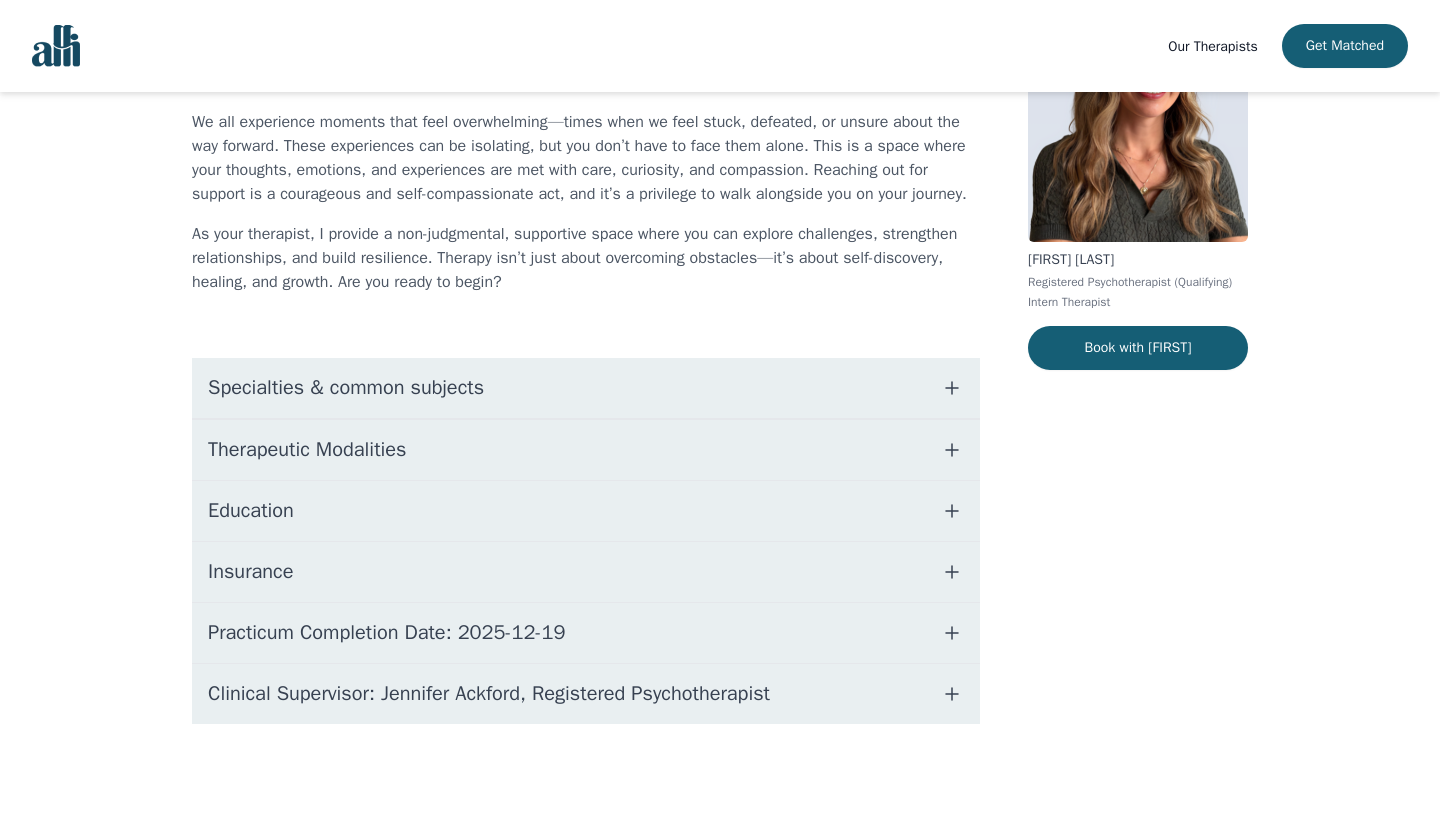 scroll, scrollTop: 210, scrollLeft: 0, axis: vertical 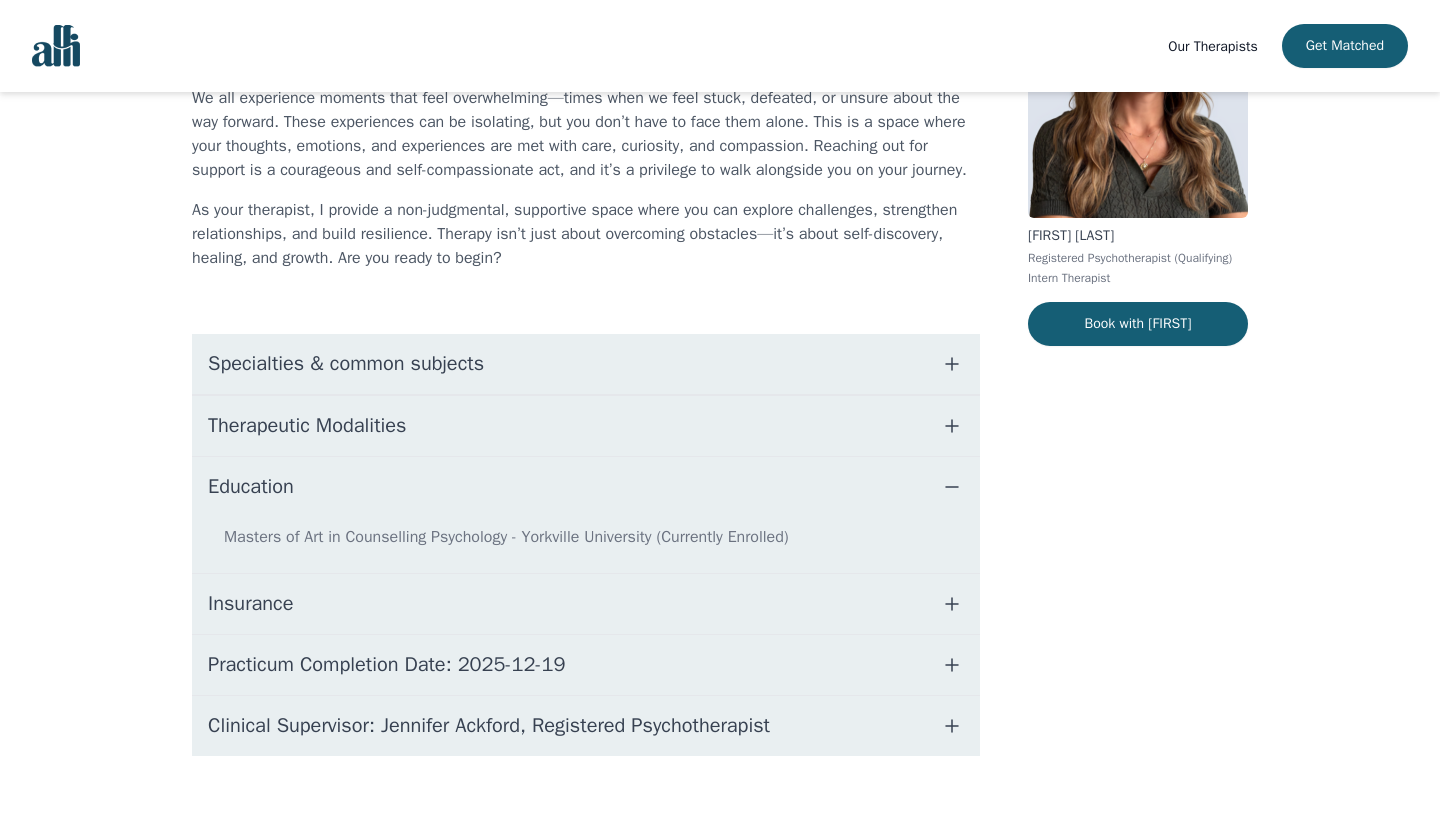 click on "Therapeutic Modalities" at bounding box center [586, 426] 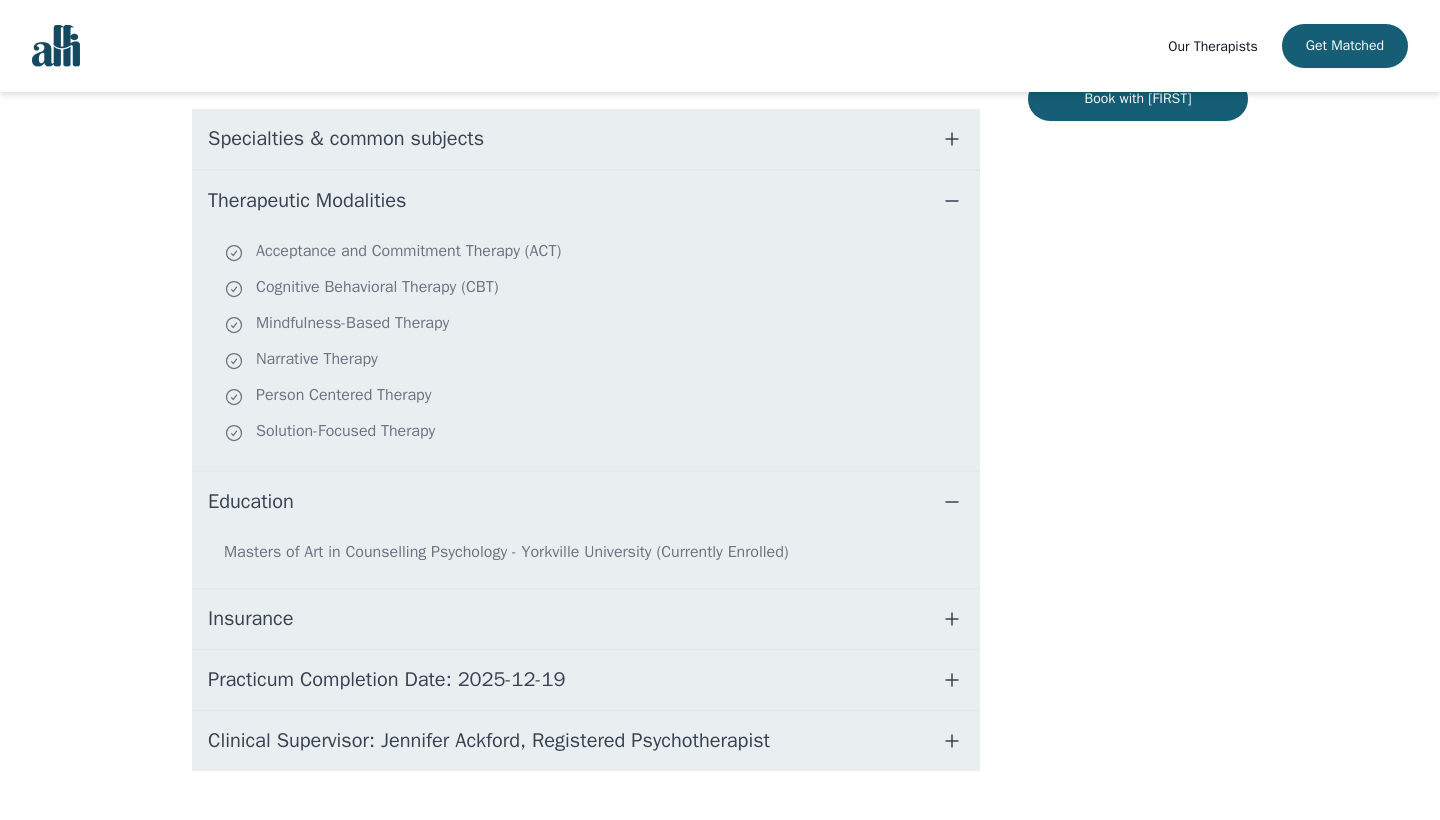 scroll, scrollTop: 437, scrollLeft: 0, axis: vertical 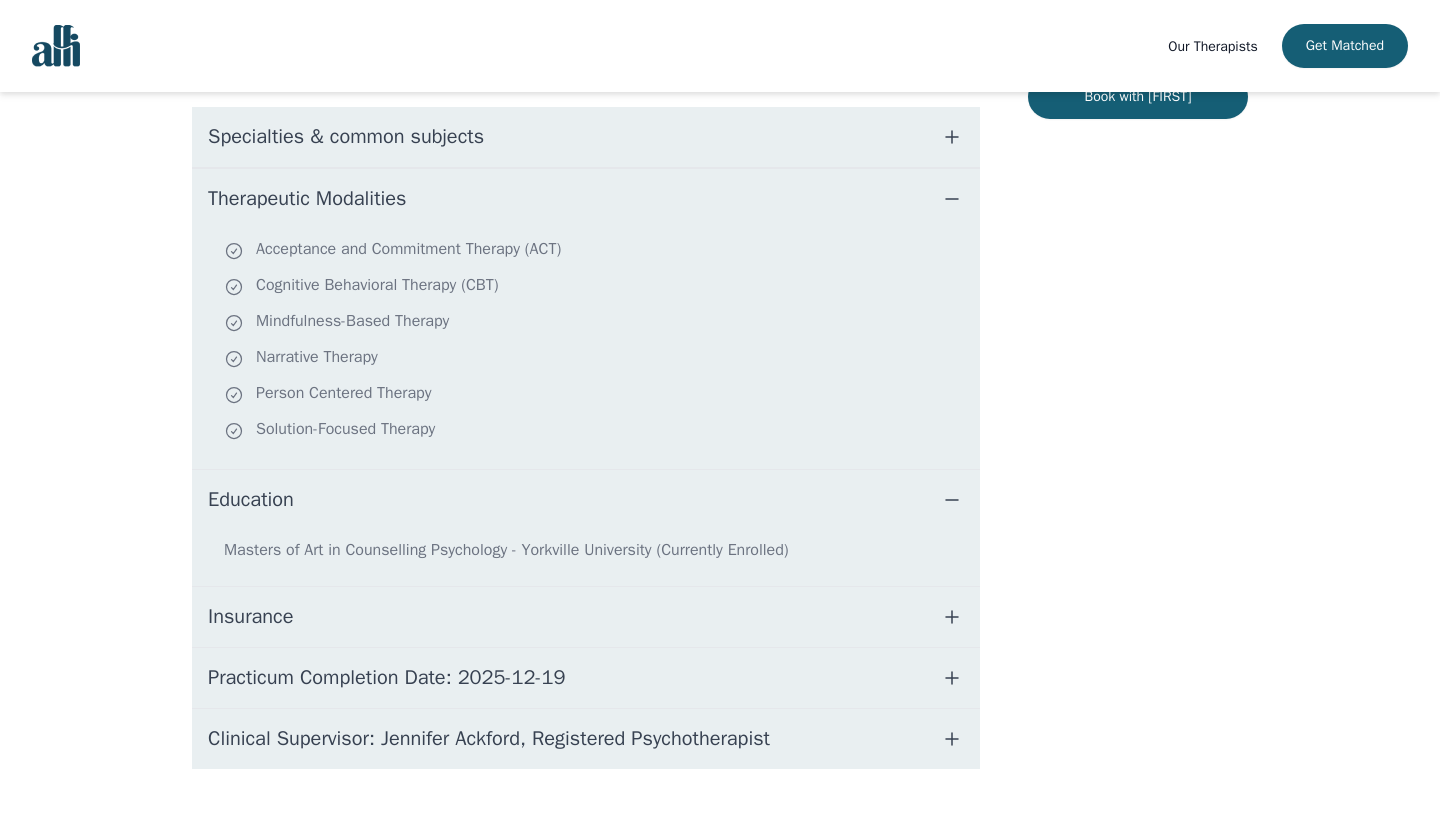 click on "Specialties & common subjects" at bounding box center [586, 137] 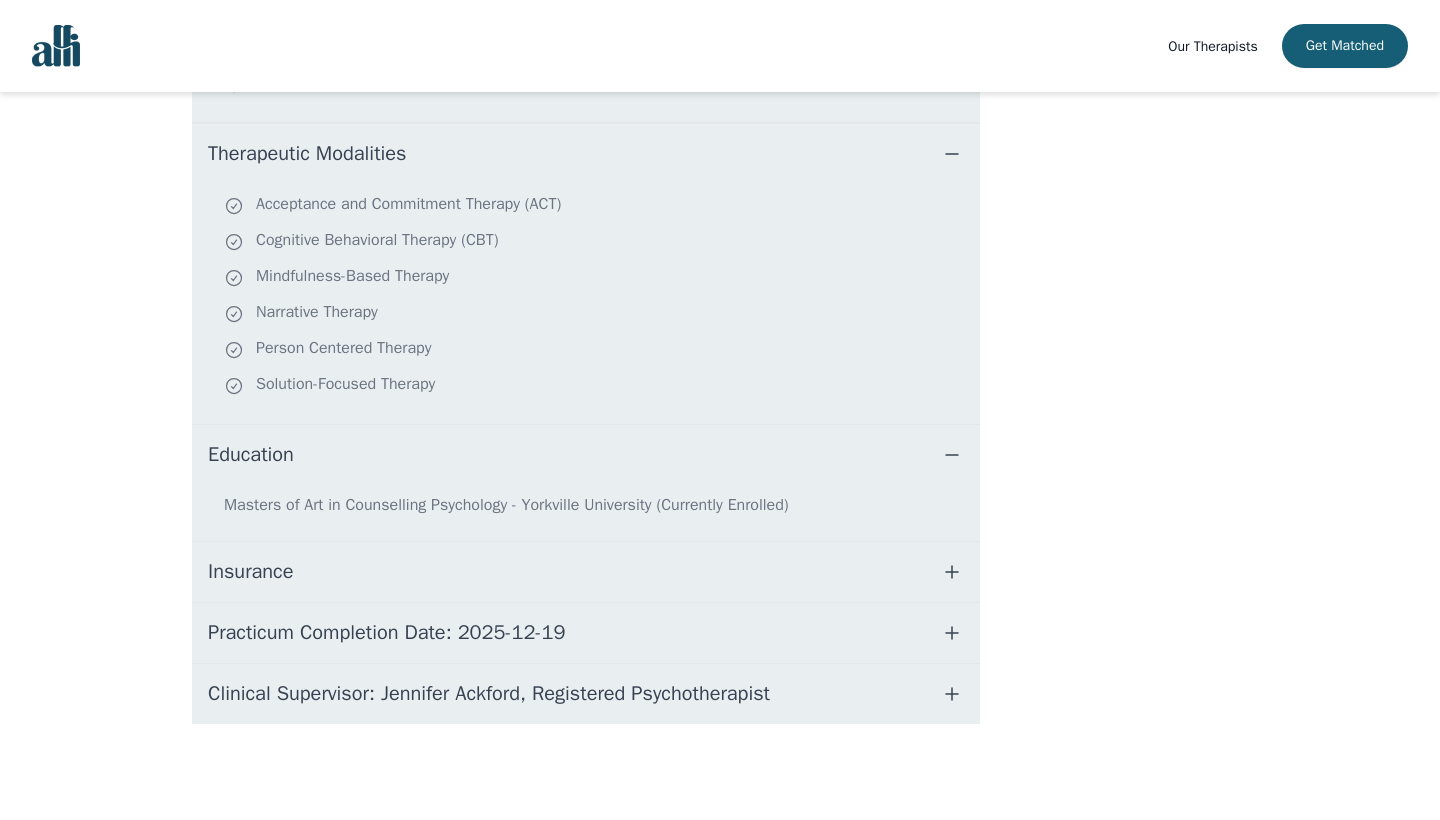 scroll, scrollTop: 890, scrollLeft: 0, axis: vertical 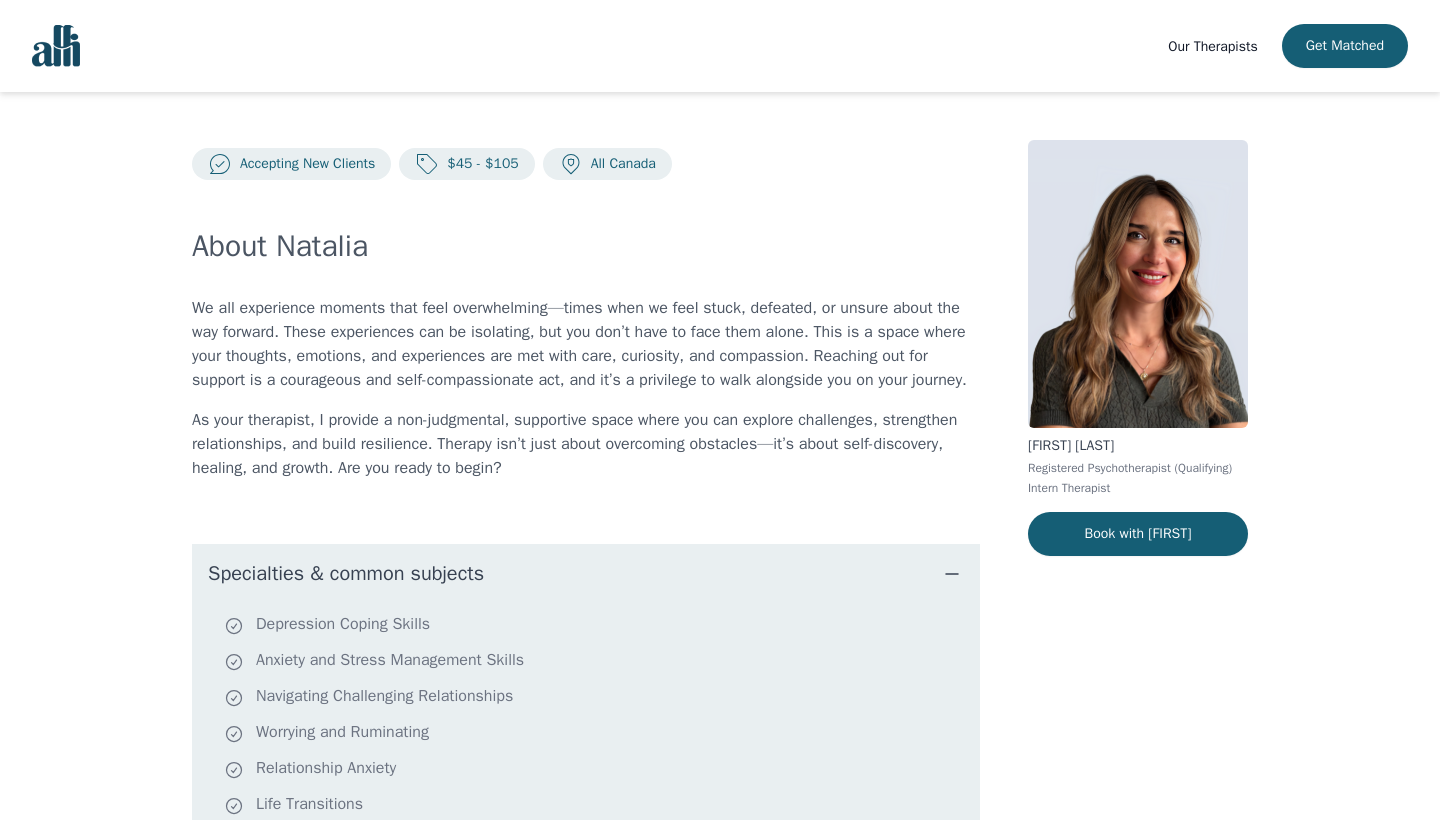 click on "Our Therapists" at bounding box center (1212, 46) 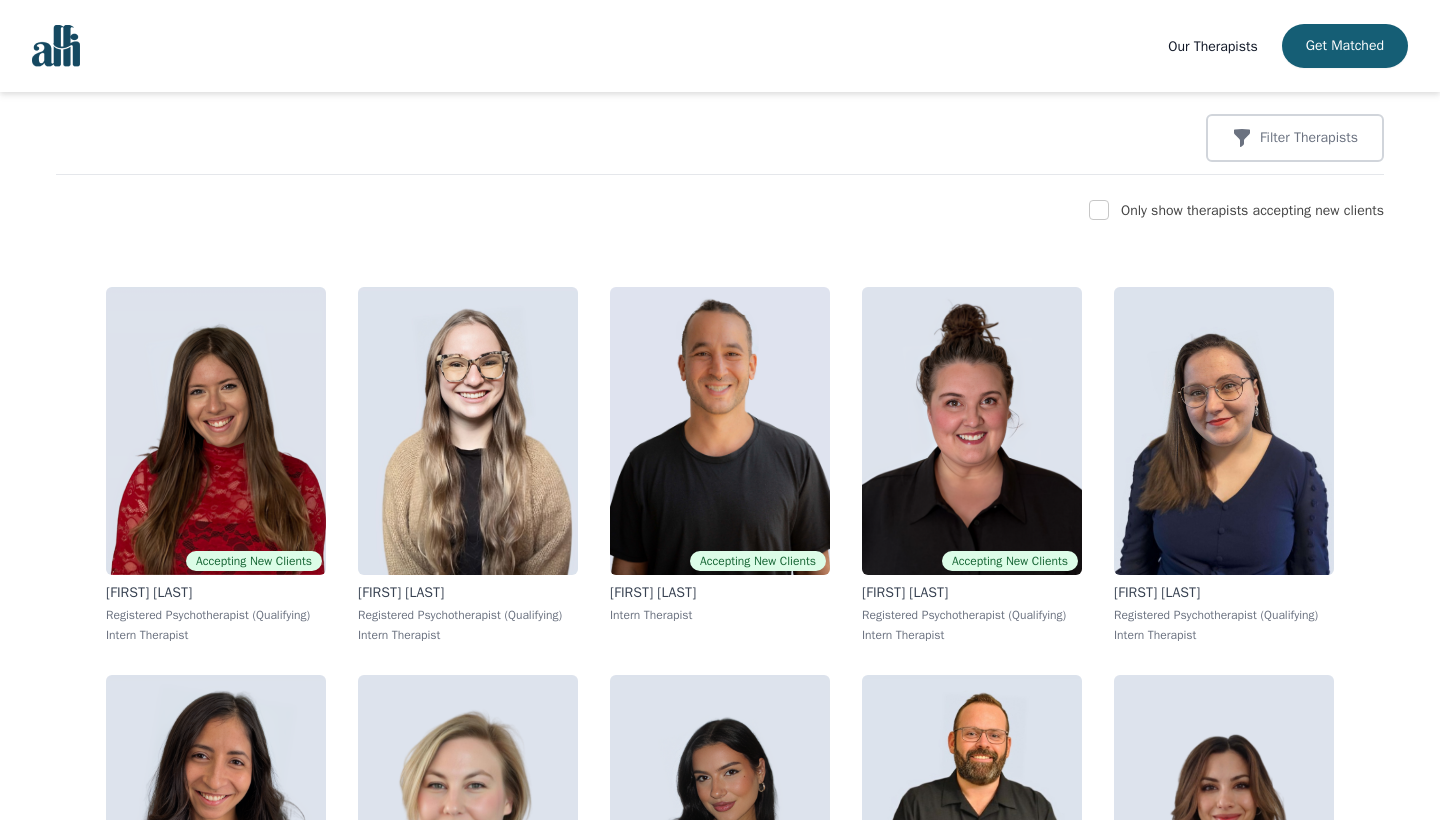 scroll, scrollTop: 271, scrollLeft: 0, axis: vertical 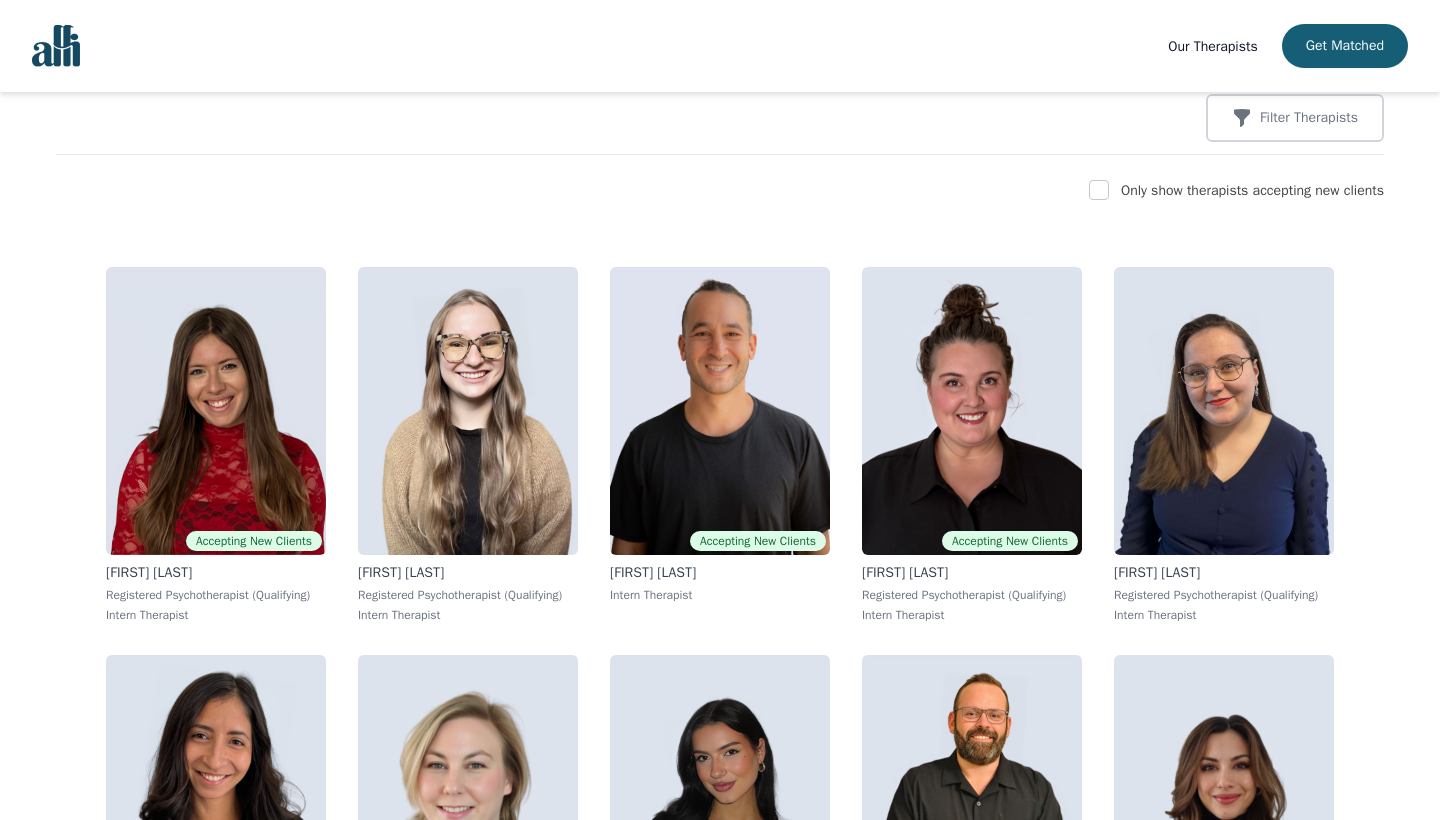 click at bounding box center (1099, 190) 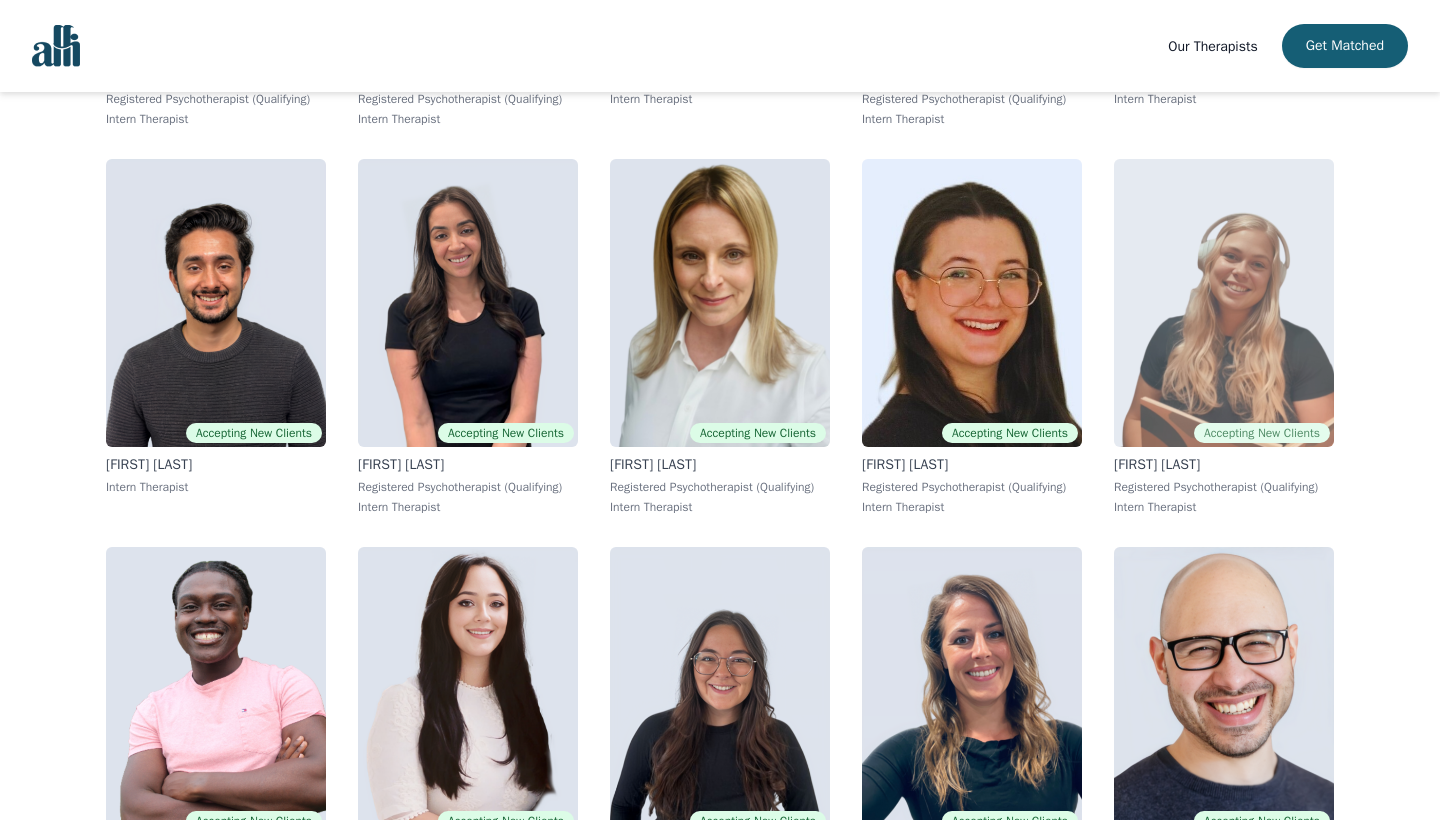 scroll, scrollTop: 4640, scrollLeft: 0, axis: vertical 